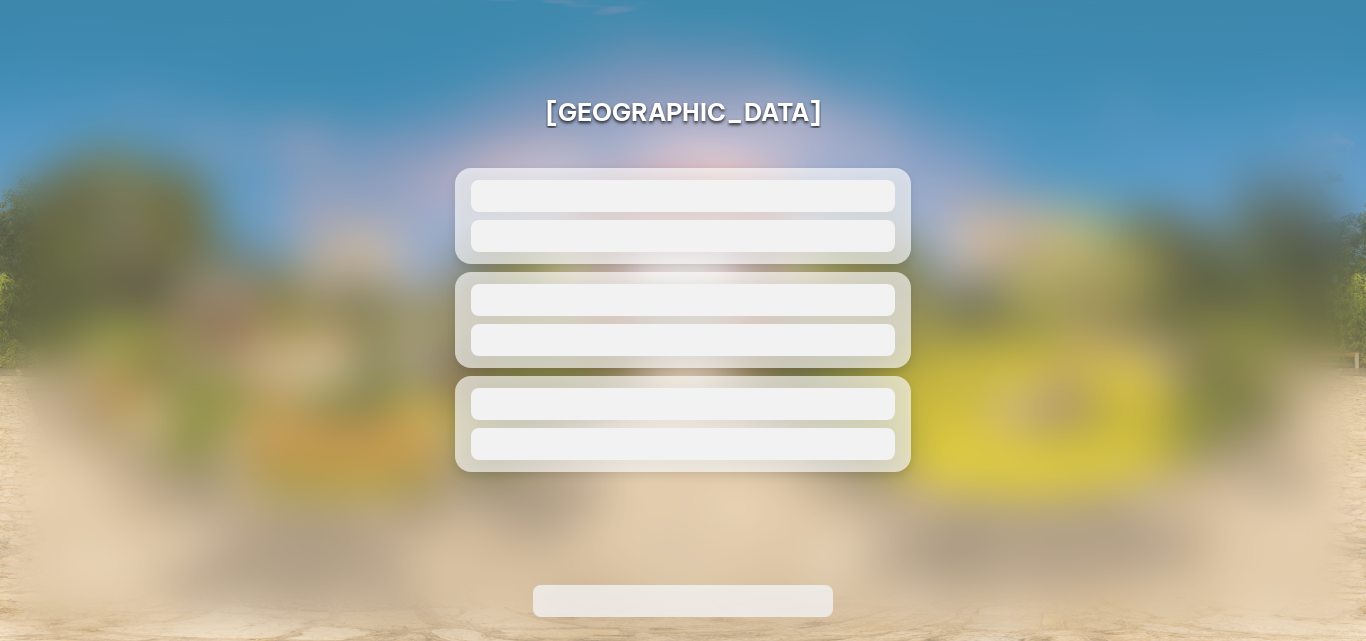 scroll, scrollTop: 0, scrollLeft: 0, axis: both 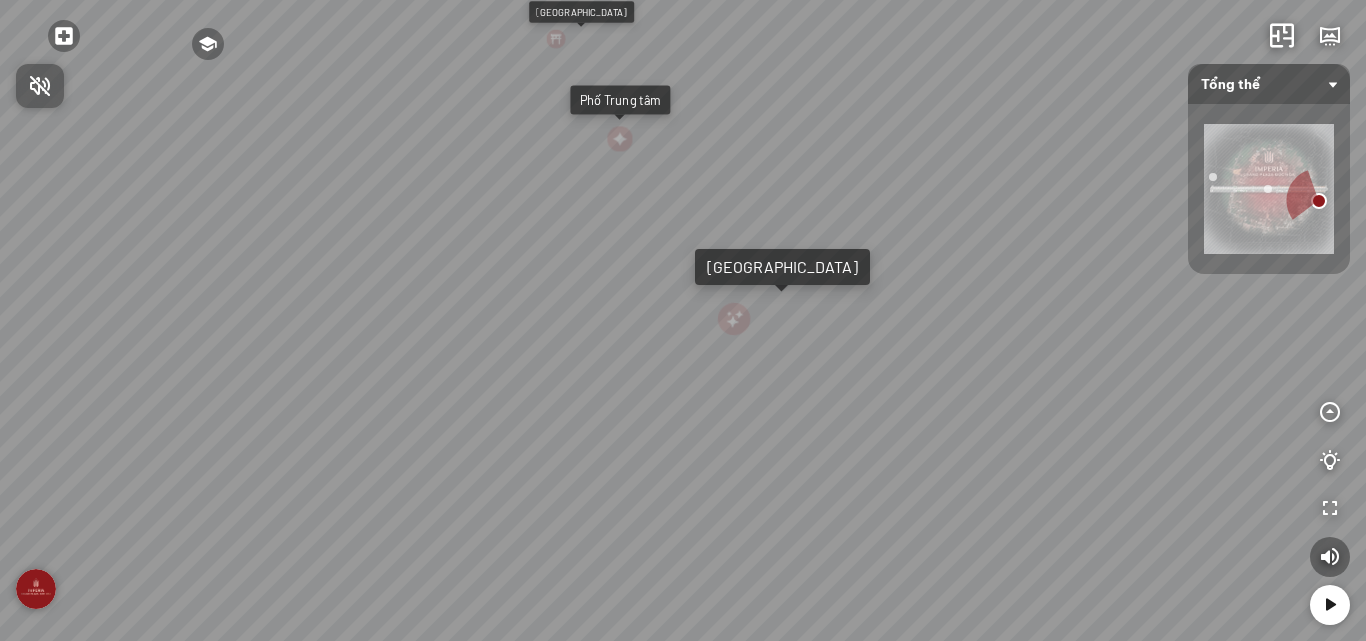 click at bounding box center [683, 320] 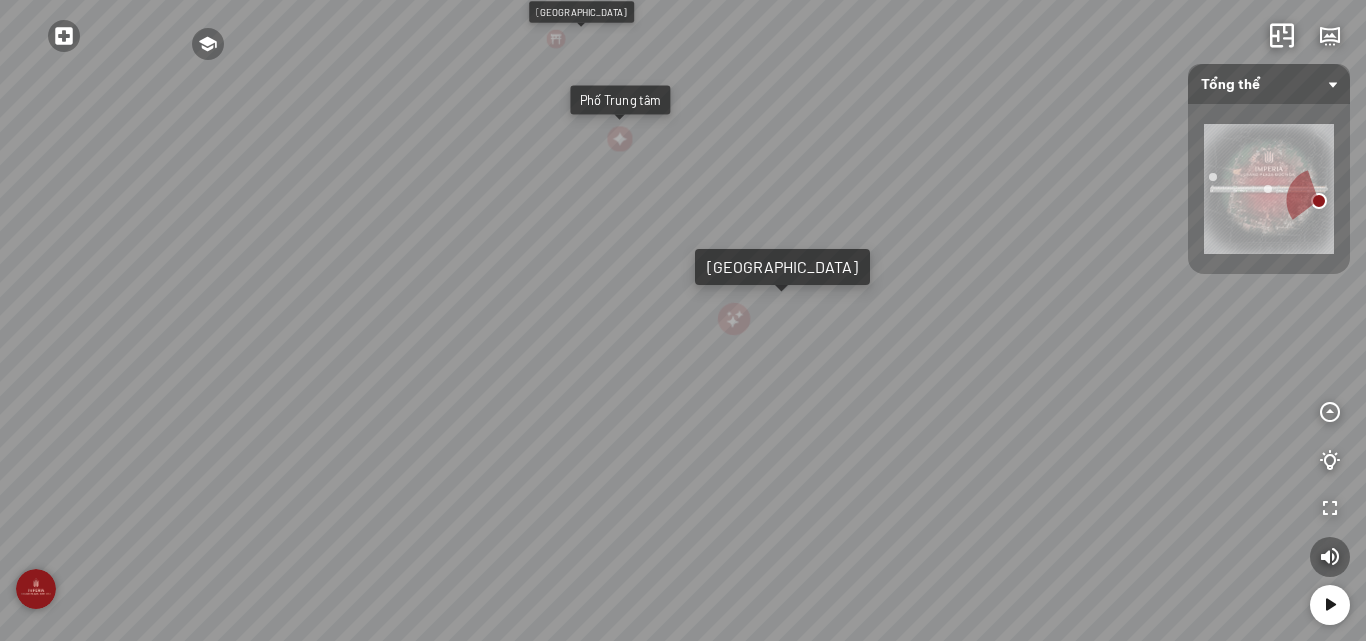 click on "[GEOGRAPHIC_DATA]" at bounding box center (581, 12) 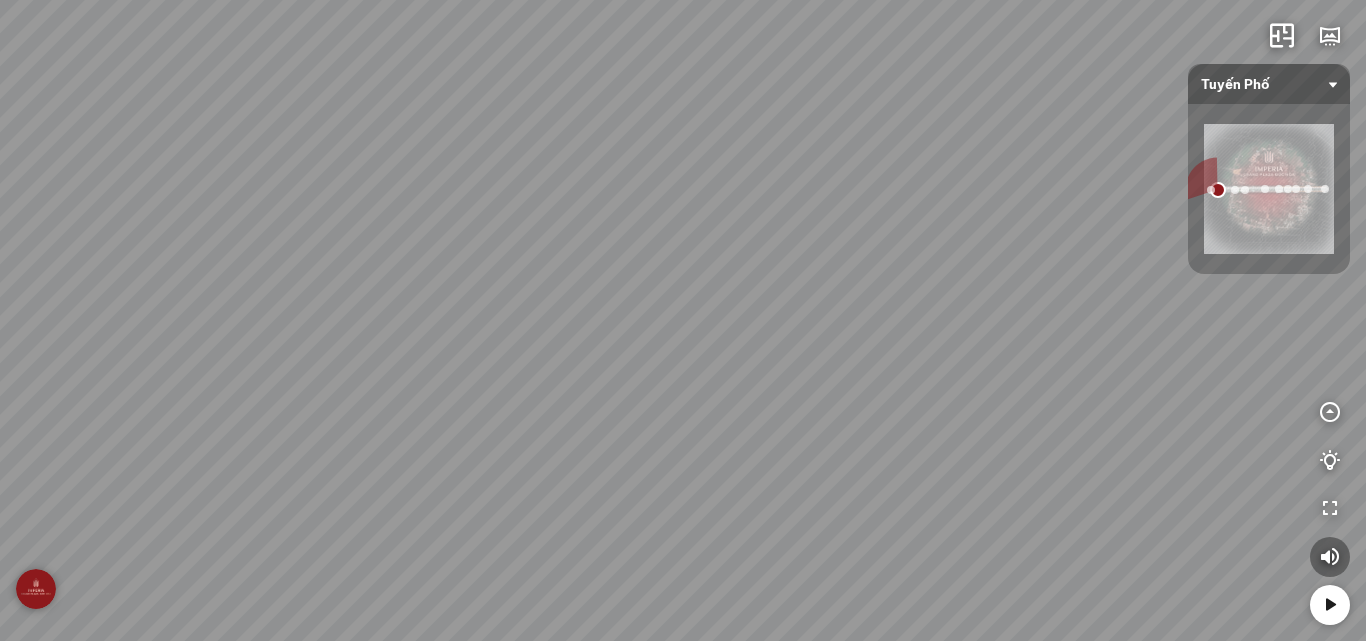 drag, startPoint x: 905, startPoint y: 116, endPoint x: 726, endPoint y: 273, distance: 238.09662 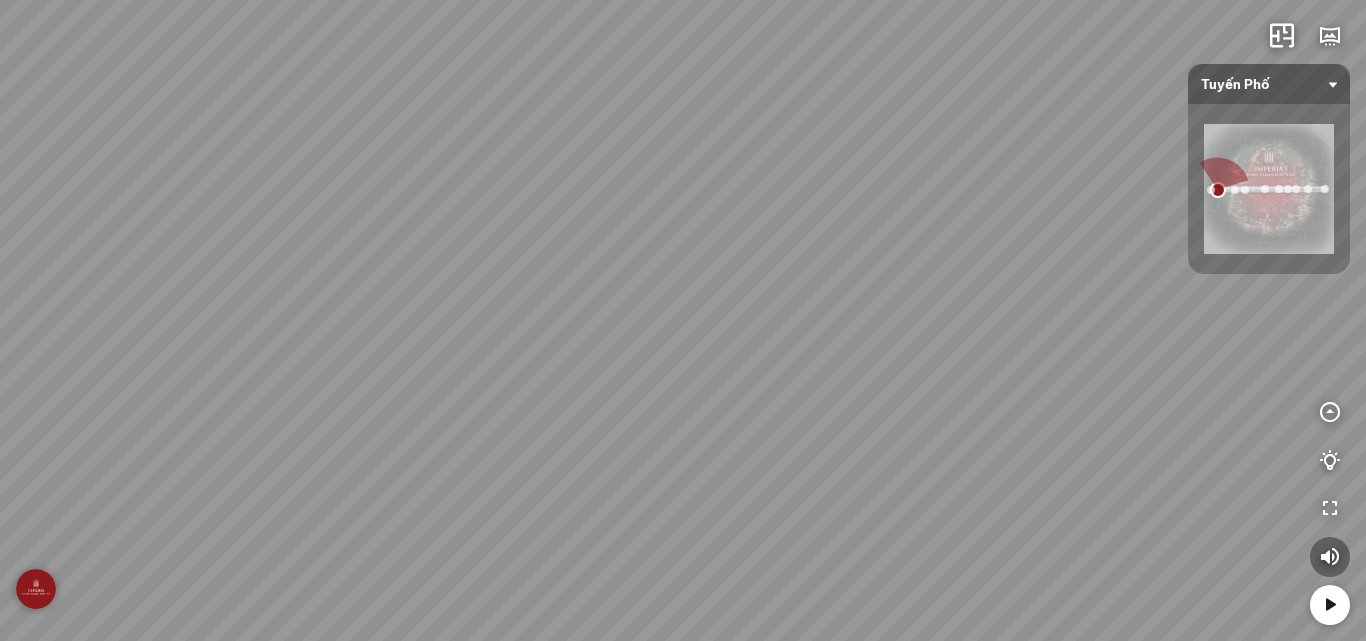 drag, startPoint x: 1032, startPoint y: 213, endPoint x: 319, endPoint y: 300, distance: 718.28827 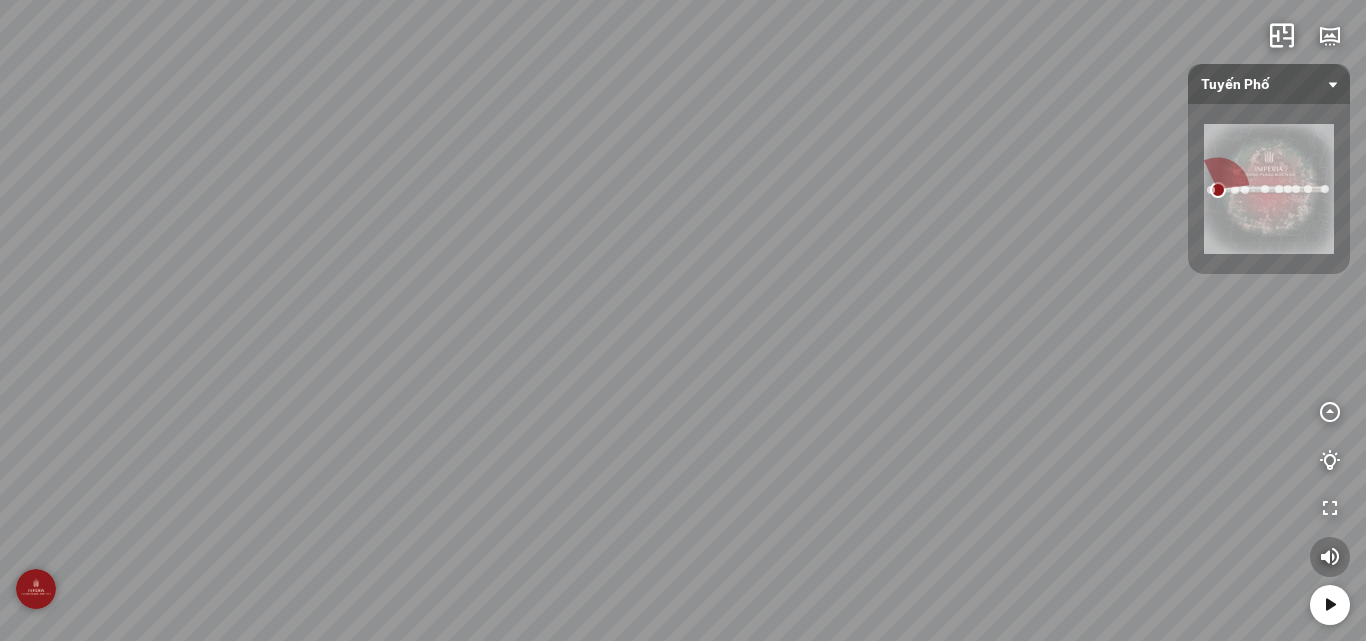 click at bounding box center (1330, 557) 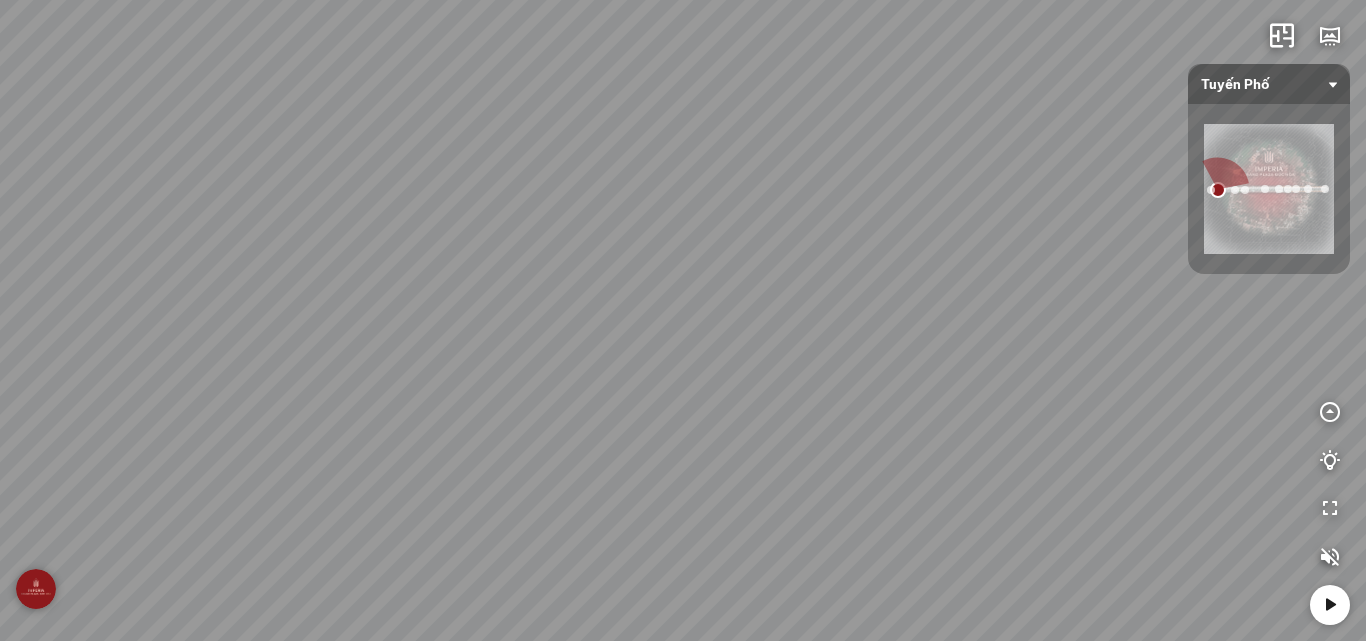 drag, startPoint x: 992, startPoint y: 276, endPoint x: 1040, endPoint y: 357, distance: 94.15413 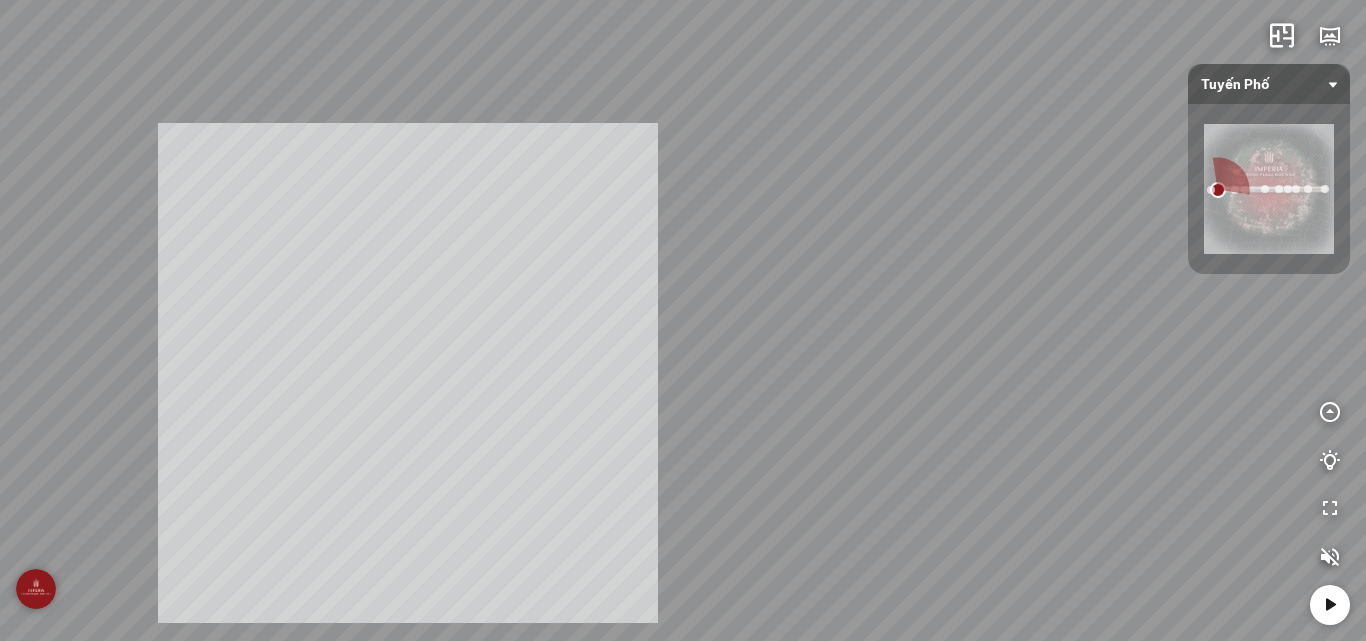 drag, startPoint x: 408, startPoint y: 373, endPoint x: 658, endPoint y: 491, distance: 276.4489 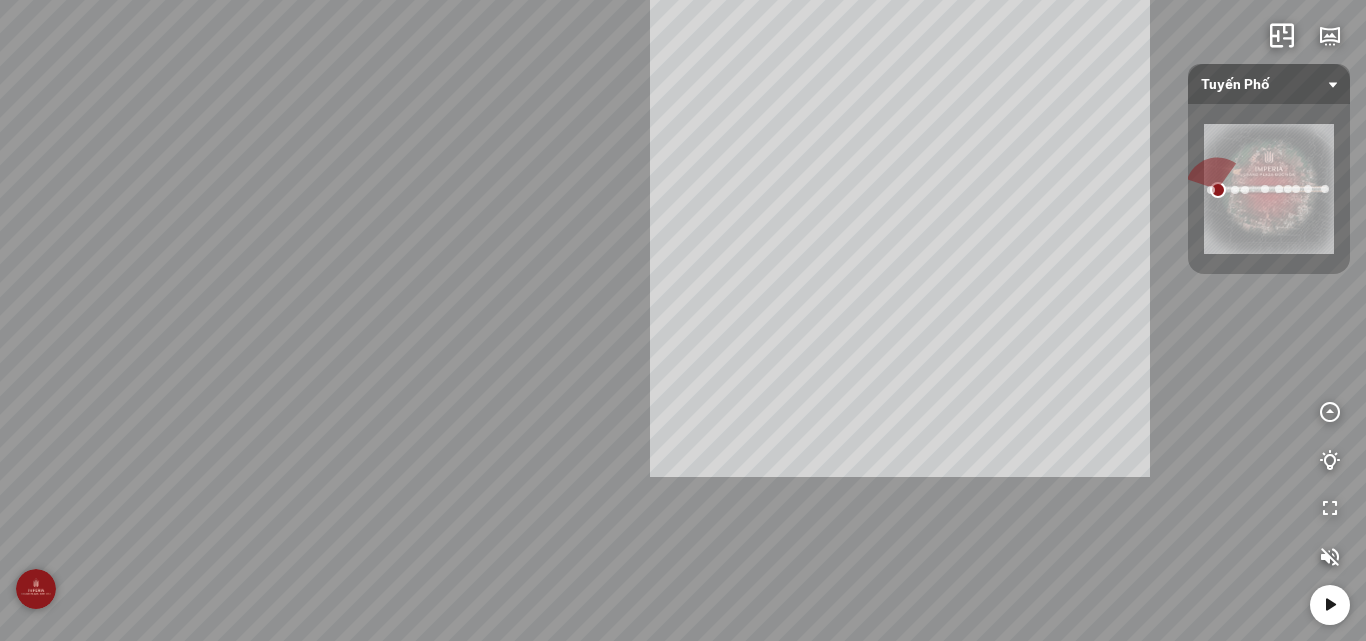 drag, startPoint x: 900, startPoint y: 227, endPoint x: 6, endPoint y: 470, distance: 926.4367 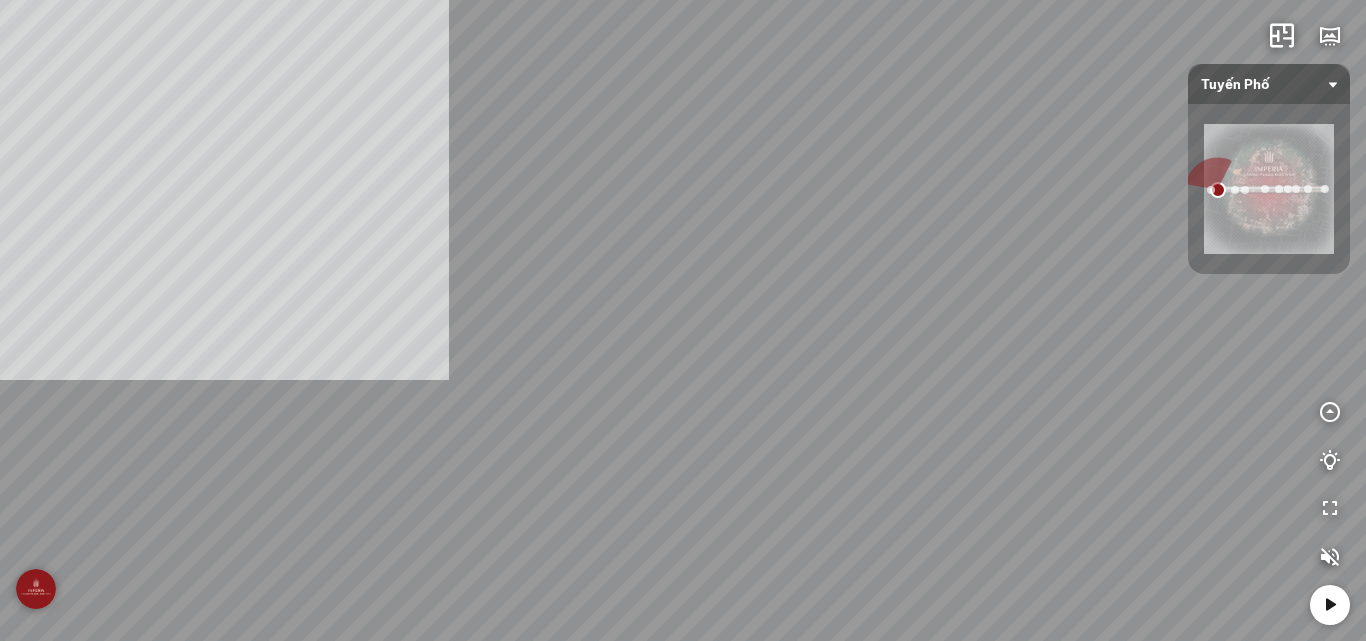 click on "G01-H01 - Vườn Nhật
G49-H47
G36-H36 - Aerial
INFO: krpano 1.20.8 (build 2020-09-15) INFO: HTML5/Desktop - Chrome 138.0 - WebGL INFO: Registered to: CLIK JSC ERROR: hotspot[f1_hs1666063825017_flare7_6] - loading of 'https://clikvirtualtour.s3-ap-southeast-1.amazonaws.com/common/media/flare/blinkstyle6/flare17.png' failed!   CLOSE ⇵ LAYERS HOTSPOTS PANO Liên hệ tư vấn Văn phòng tư vấn Liên hệ Hoặc Chia sẻ Sao chép link Sao chép thành công Nhấn để bật âm thanh Tuyến Phố Tổng thể Phố Tây Phố Trung Tâm Phố Đông Ban Công Tiện nghi Địa điểm Không gian và cảnh" at bounding box center [683, 320] 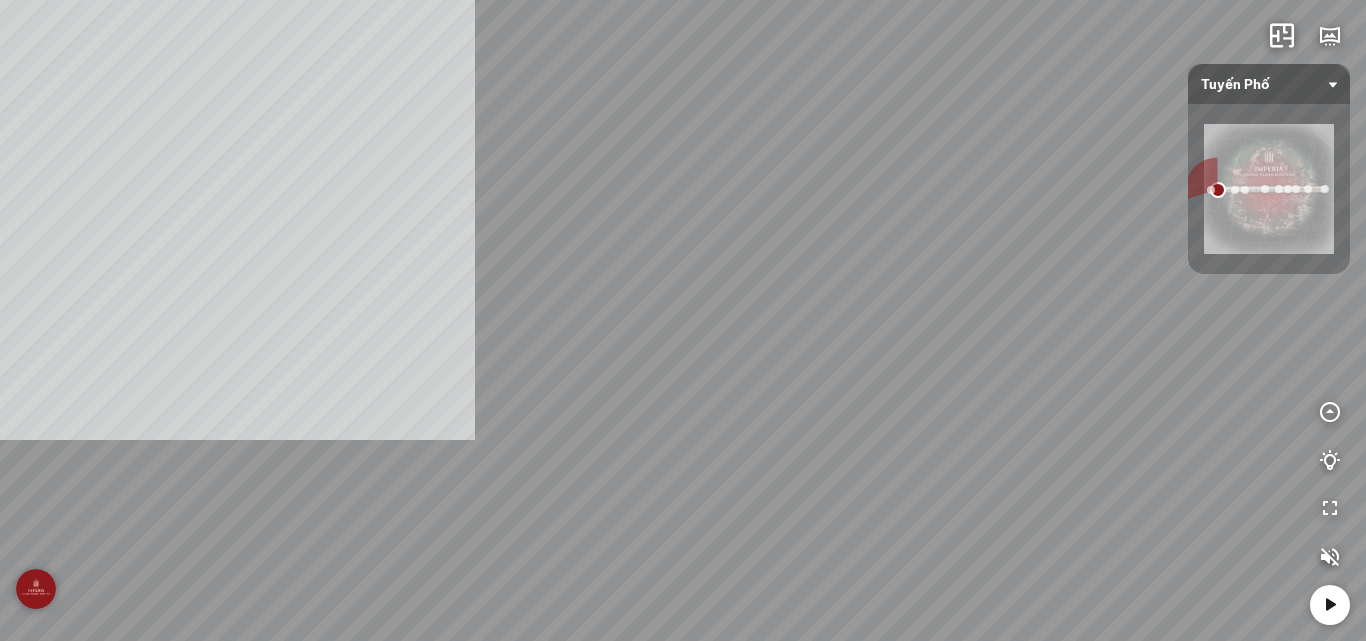 drag, startPoint x: 225, startPoint y: 190, endPoint x: 0, endPoint y: -39, distance: 321.03894 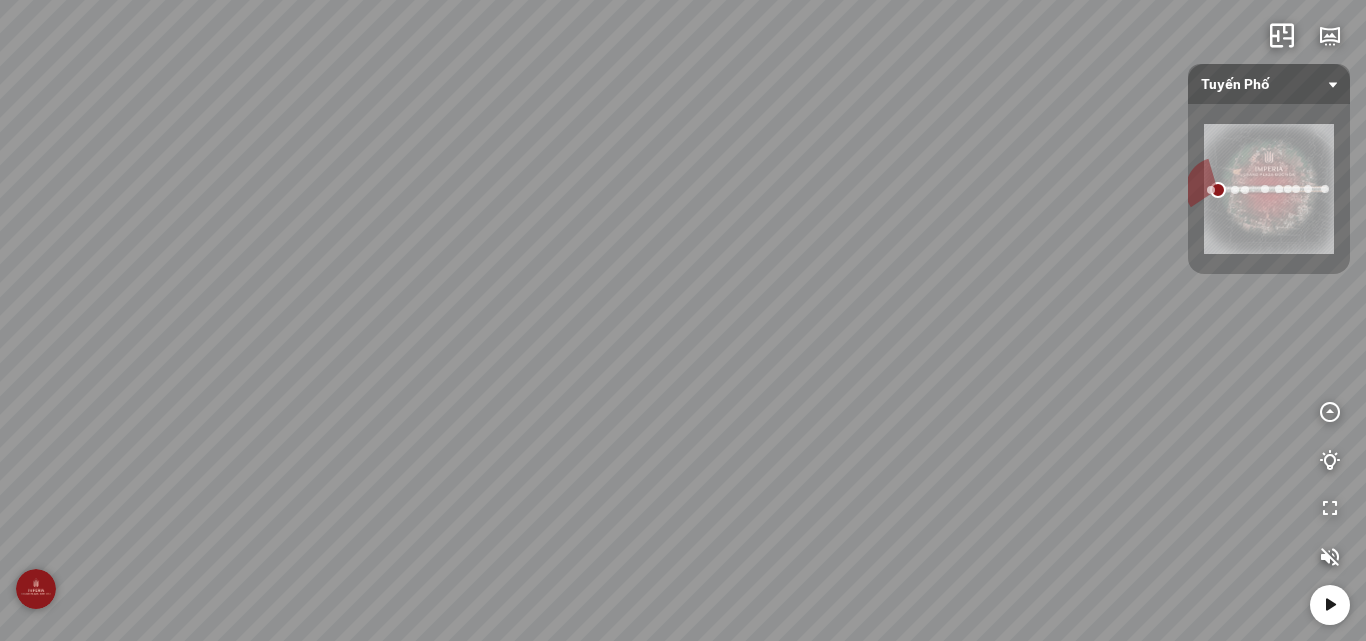 drag, startPoint x: 672, startPoint y: 140, endPoint x: 646, endPoint y: 142, distance: 26.076809 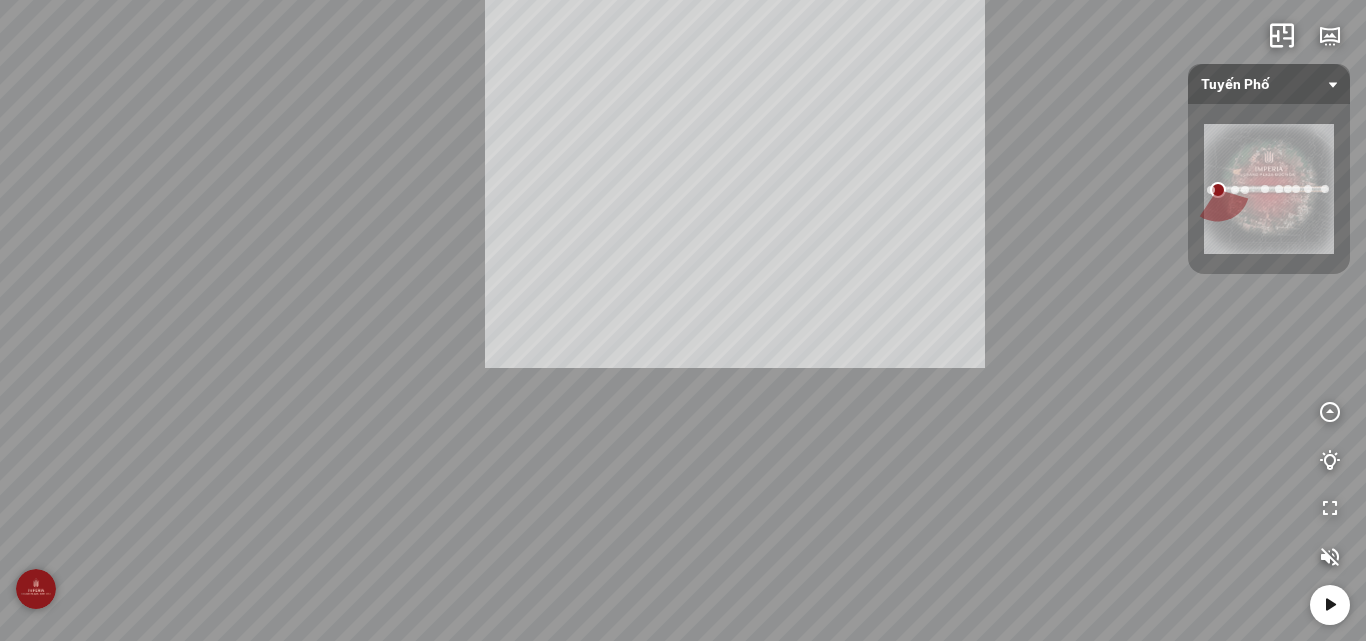drag, startPoint x: 735, startPoint y: 118, endPoint x: 336, endPoint y: 181, distance: 403.94305 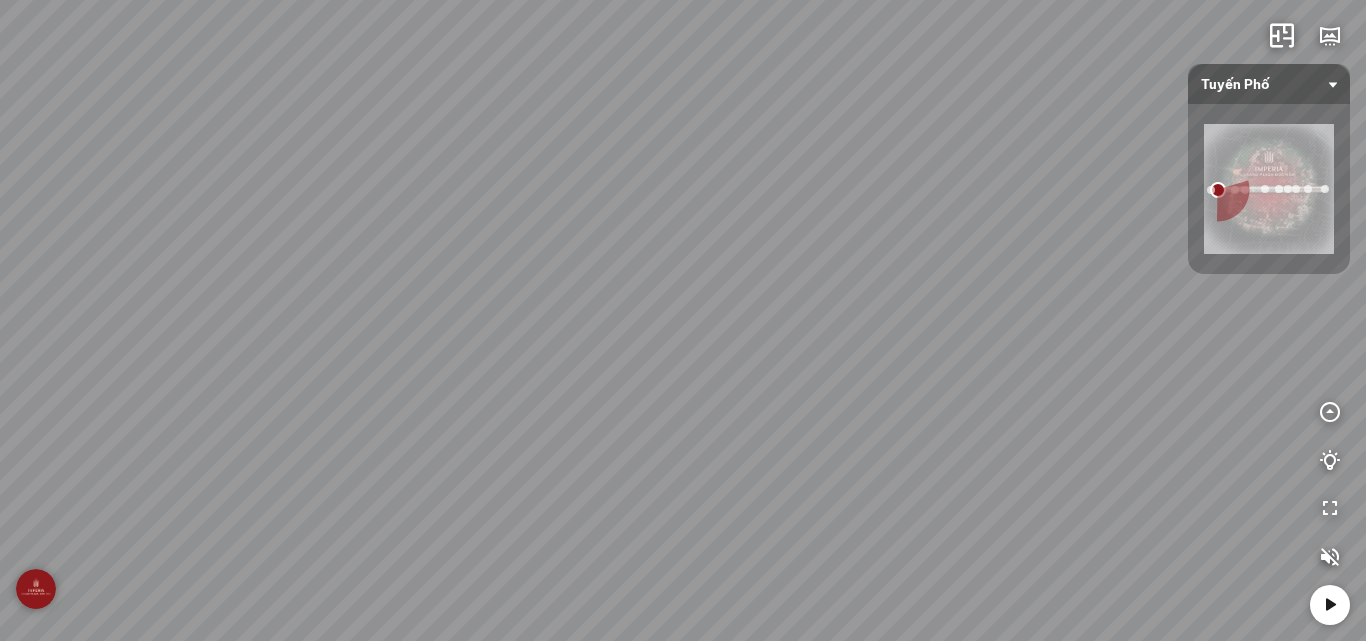 drag, startPoint x: 215, startPoint y: 54, endPoint x: 225, endPoint y: 151, distance: 97.5141 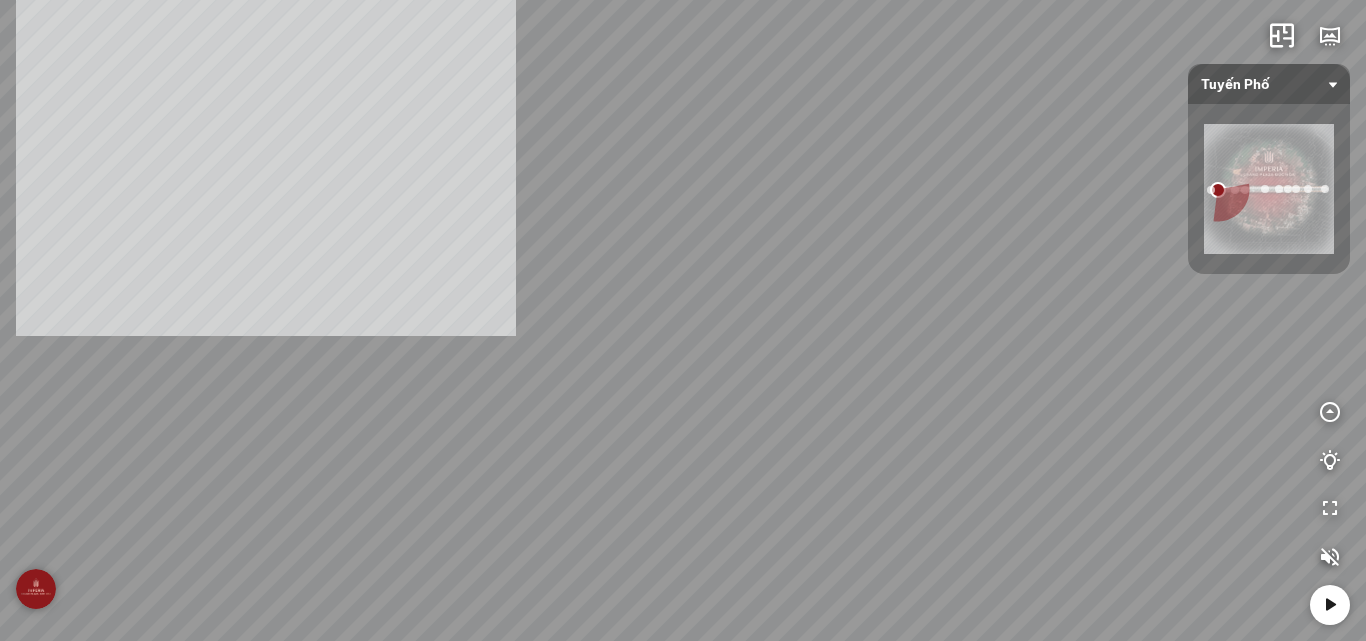 click on "G01-H01 - Vườn Nhật
G49-H47
G36-H36 - Aerial
INFO: krpano 1.20.8 (build 2020-09-15) INFO: HTML5/Desktop - Chrome 138.0 - WebGL INFO: Registered to: CLIK JSC ERROR: hotspot[f1_hs1666063825017_flare7_6] - loading of 'https://clikvirtualtour.s3-ap-southeast-1.amazonaws.com/common/media/flare/blinkstyle6/flare17.png' failed!   CLOSE ⇵ LAYERS HOTSPOTS PANO Liên hệ tư vấn Văn phòng tư vấn Liên hệ Hoặc Chia sẻ Sao chép link Sao chép thành công Nhấn để bật âm thanh Tuyến Phố Tổng thể Phố Tây Phố Trung Tâm Phố Đông Ban Công Tiện nghi Địa điểm Không gian và cảnh" at bounding box center [683, 320] 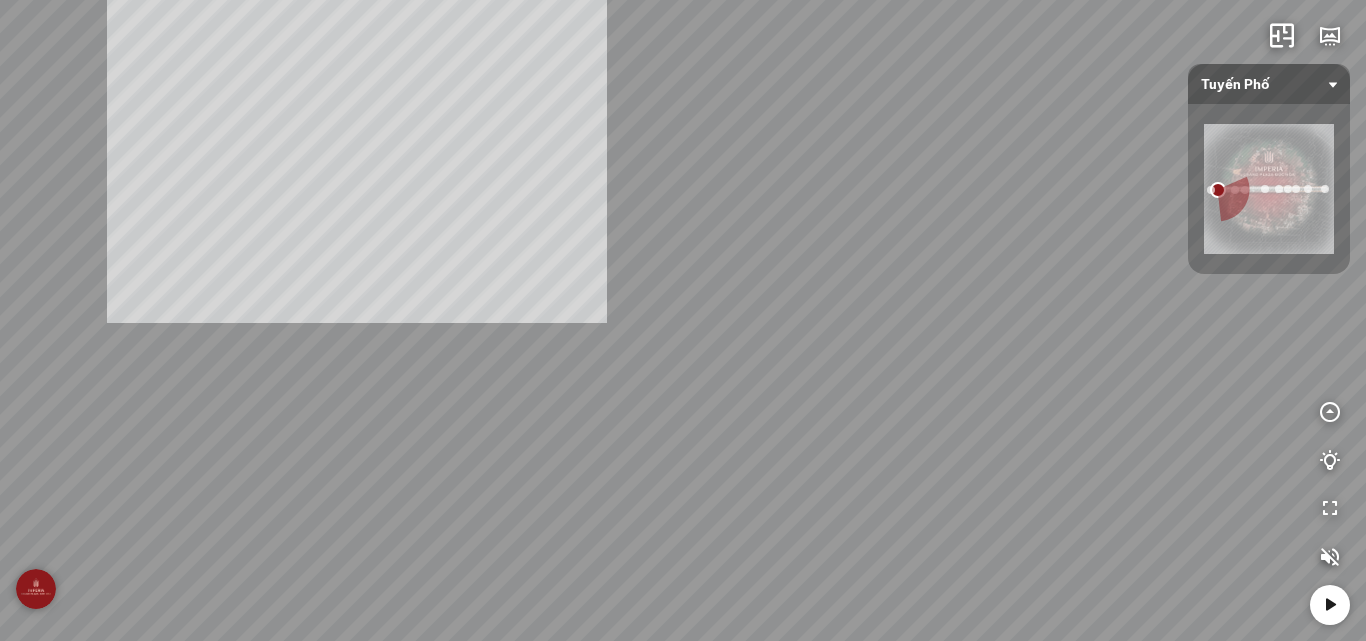 click on "G01-H01 - Vườn Nhật
G49-H47
G36-H36 - Aerial
INFO: krpano 1.20.8 (build 2020-09-15) INFO: HTML5/Desktop - Chrome 138.0 - WebGL INFO: Registered to: CLIK JSC ERROR: hotspot[f1_hs1666063825017_flare7_6] - loading of 'https://clikvirtualtour.s3-ap-southeast-1.amazonaws.com/common/media/flare/blinkstyle6/flare17.png' failed!   CLOSE ⇵ LAYERS HOTSPOTS PANO Liên hệ tư vấn Văn phòng tư vấn Liên hệ Hoặc Chia sẻ Sao chép link Sao chép thành công Nhấn để bật âm thanh Tuyến Phố Tổng thể Phố Tây Phố Trung Tâm Phố Đông Ban Công Tiện nghi Địa điểm Không gian và cảnh" at bounding box center [683, 320] 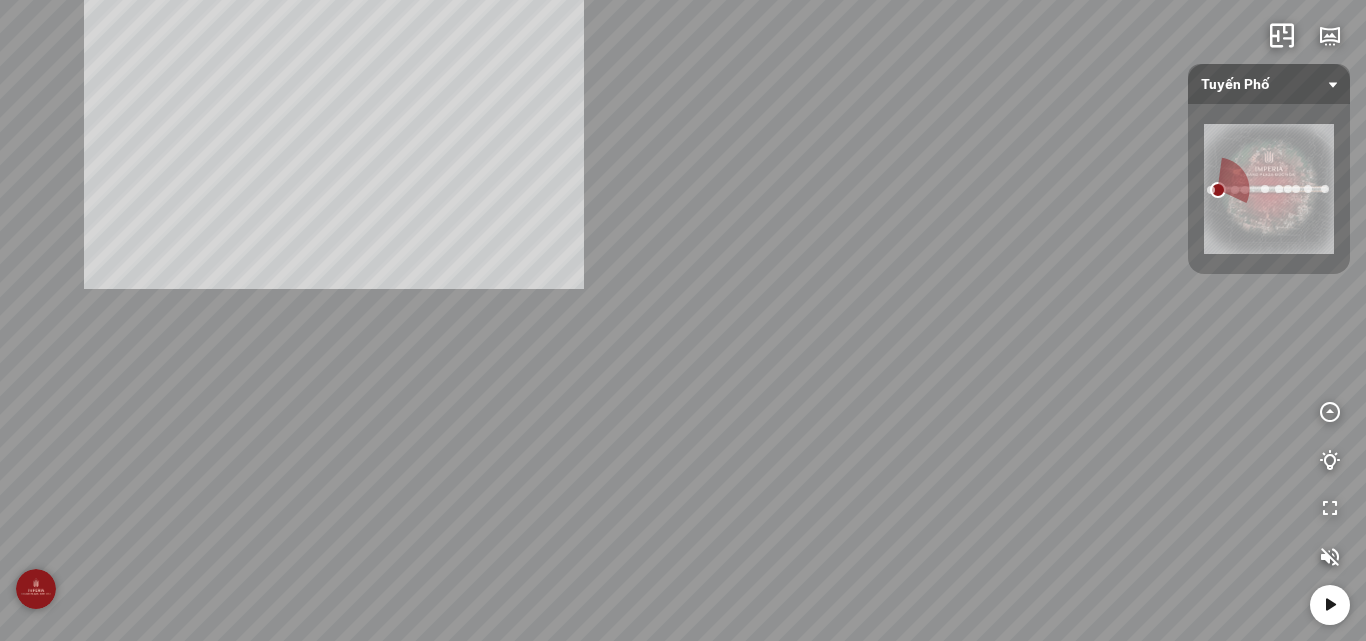 drag, startPoint x: 334, startPoint y: 39, endPoint x: 231, endPoint y: -87, distance: 162.74213 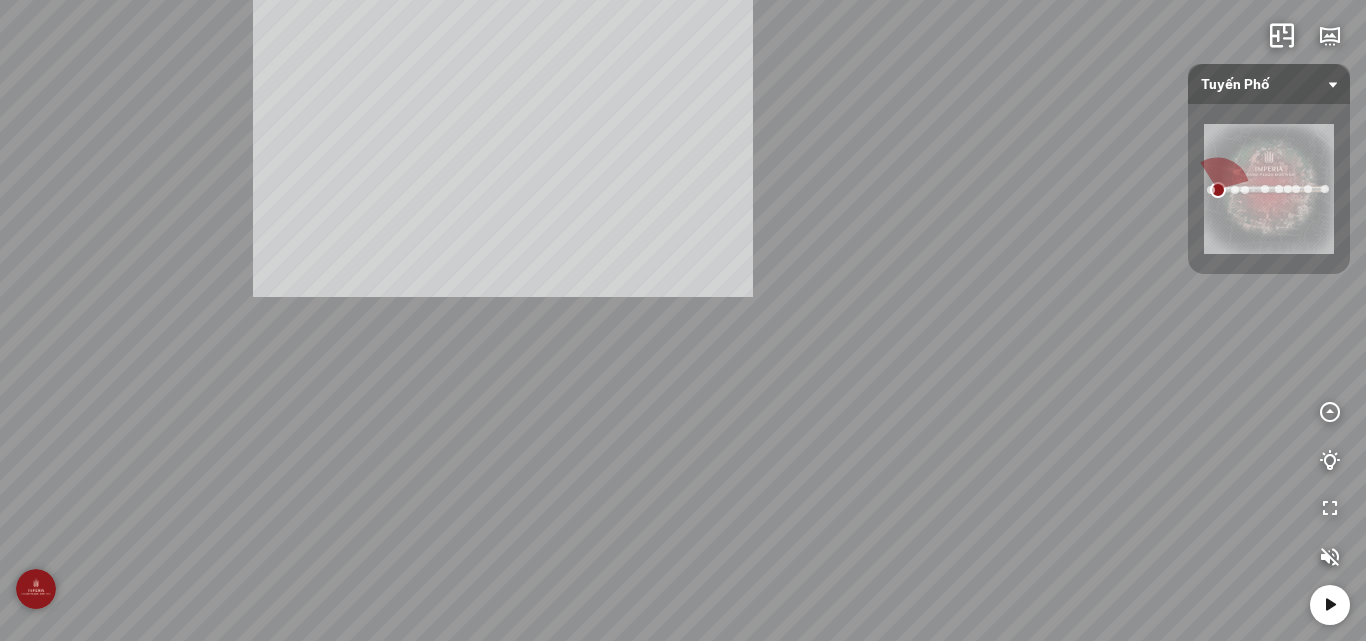 click on "G01-H01 - Vườn Nhật
G49-H47
G36-H36 - Aerial
INFO: krpano 1.20.8 (build 2020-09-15) INFO: HTML5/Desktop - Chrome 138.0 - WebGL INFO: Registered to: CLIK JSC ERROR: hotspot[f1_hs1666063825017_flare7_6] - loading of 'https://clikvirtualtour.s3-ap-southeast-1.amazonaws.com/common/media/flare/blinkstyle6/flare17.png' failed!   CLOSE ⇵ LAYERS HOTSPOTS PANO Liên hệ tư vấn Văn phòng tư vấn Liên hệ Hoặc Chia sẻ Sao chép link Sao chép thành công Nhấn để bật âm thanh Tuyến Phố Tổng thể Phố Tây Phố Trung Tâm Phố Đông Ban Công Tiện nghi Địa điểm Không gian và cảnh" at bounding box center [683, 320] 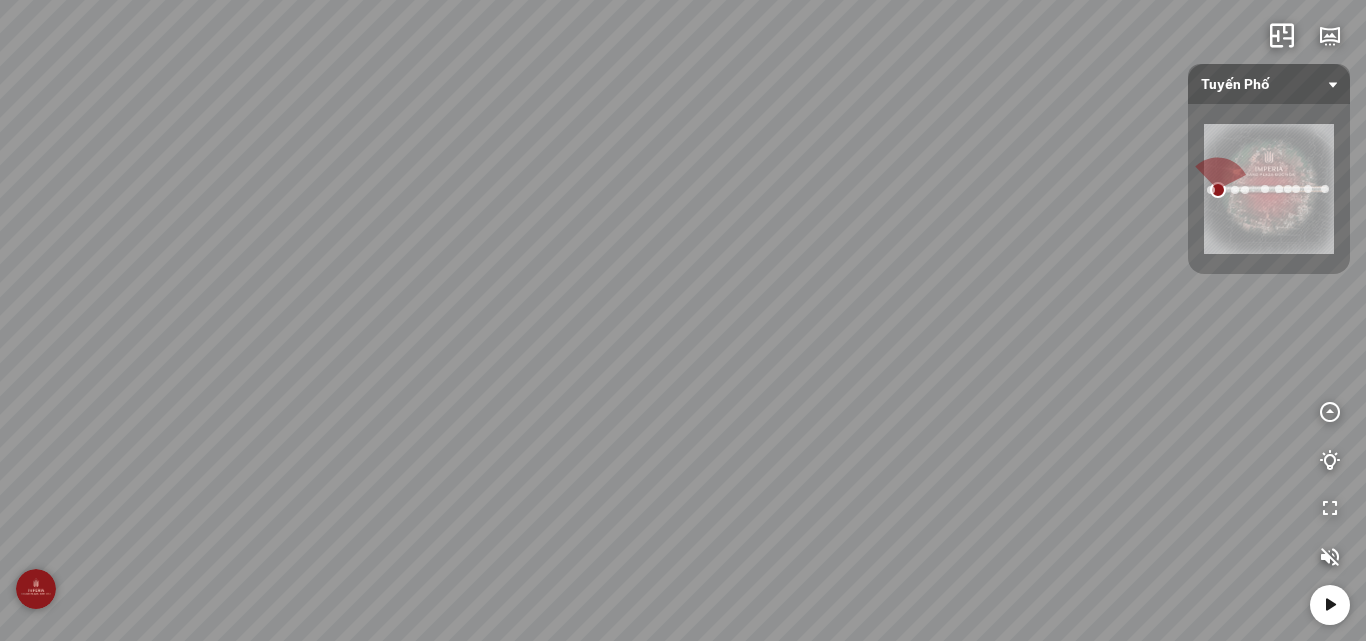 drag, startPoint x: 852, startPoint y: 142, endPoint x: 819, endPoint y: 373, distance: 233.34525 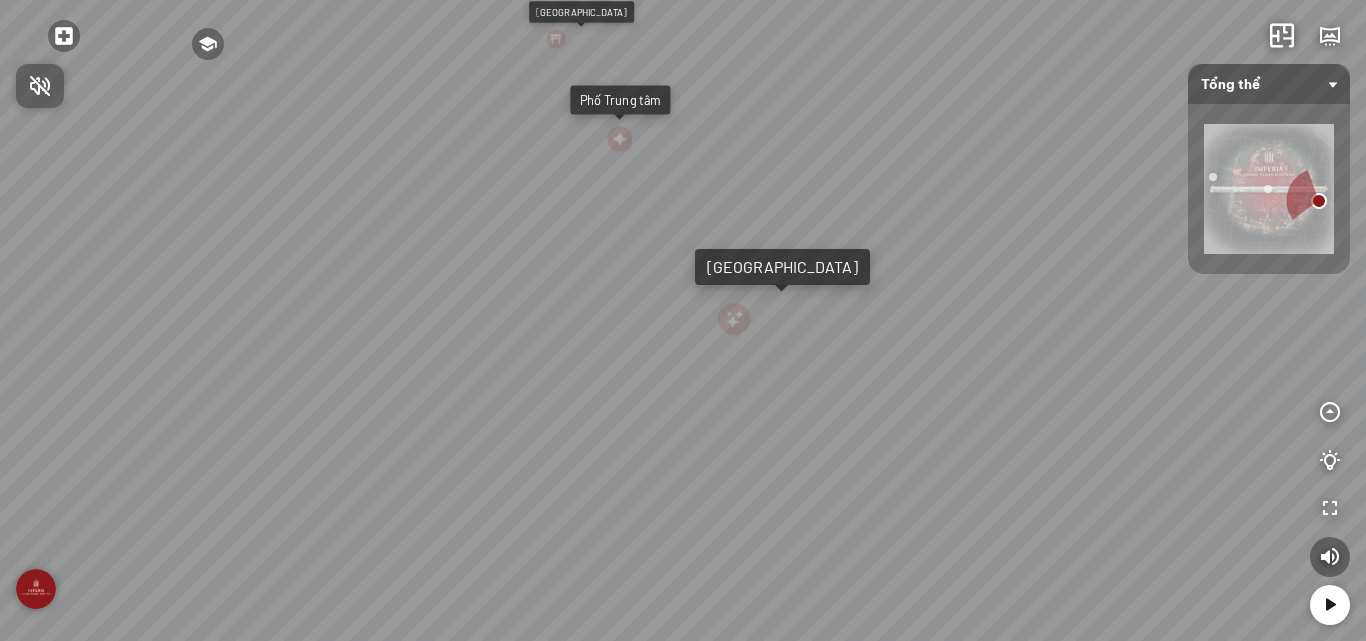 scroll, scrollTop: 0, scrollLeft: 0, axis: both 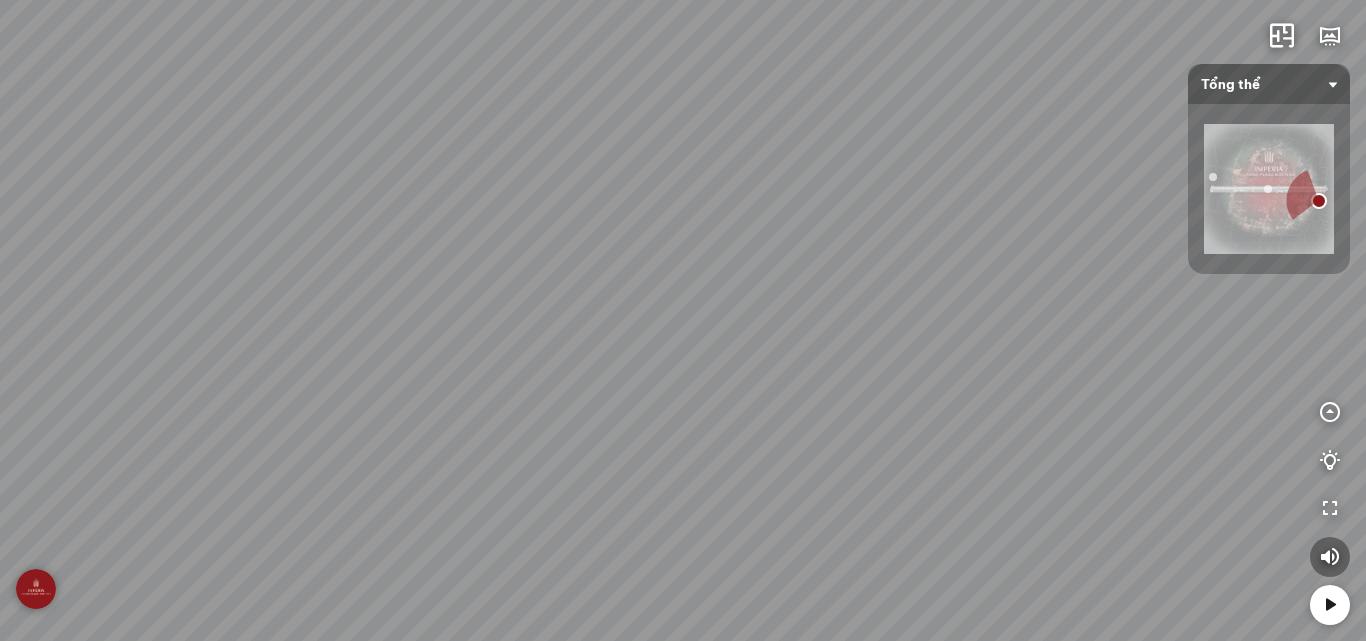 drag, startPoint x: 710, startPoint y: 90, endPoint x: 712, endPoint y: 179, distance: 89.02247 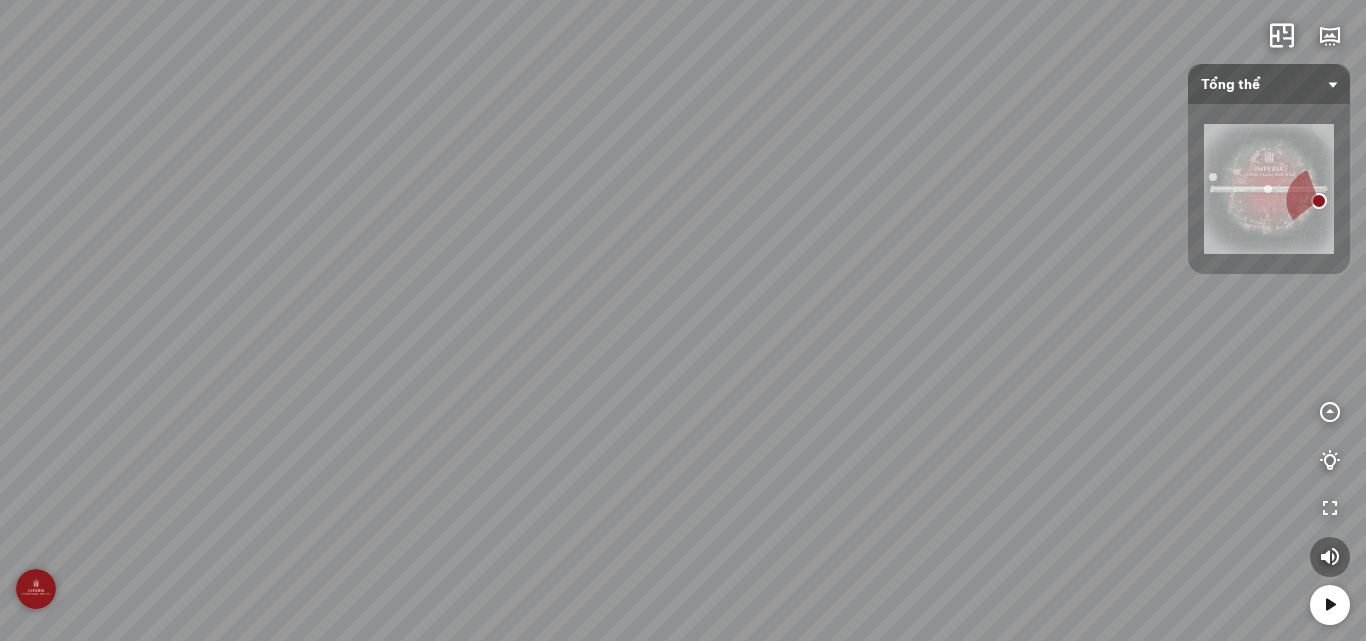 drag, startPoint x: 423, startPoint y: 296, endPoint x: 470, endPoint y: 263, distance: 57.428215 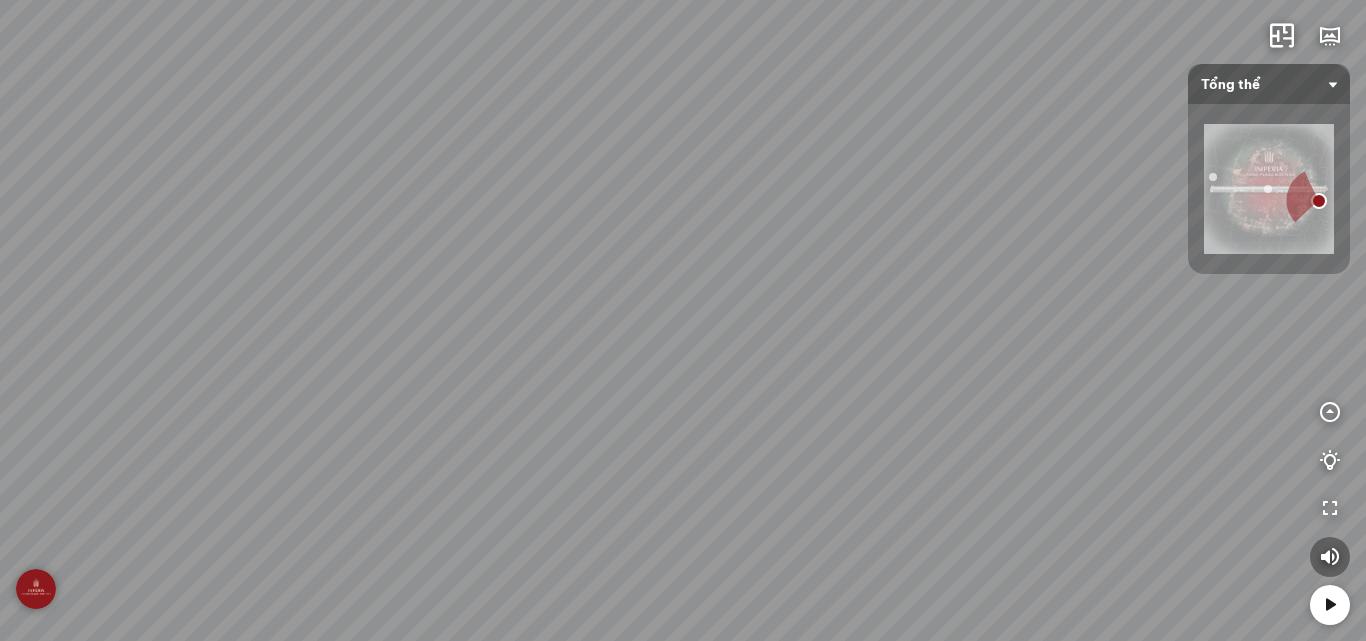 drag, startPoint x: 567, startPoint y: 147, endPoint x: 549, endPoint y: 233, distance: 87.86353 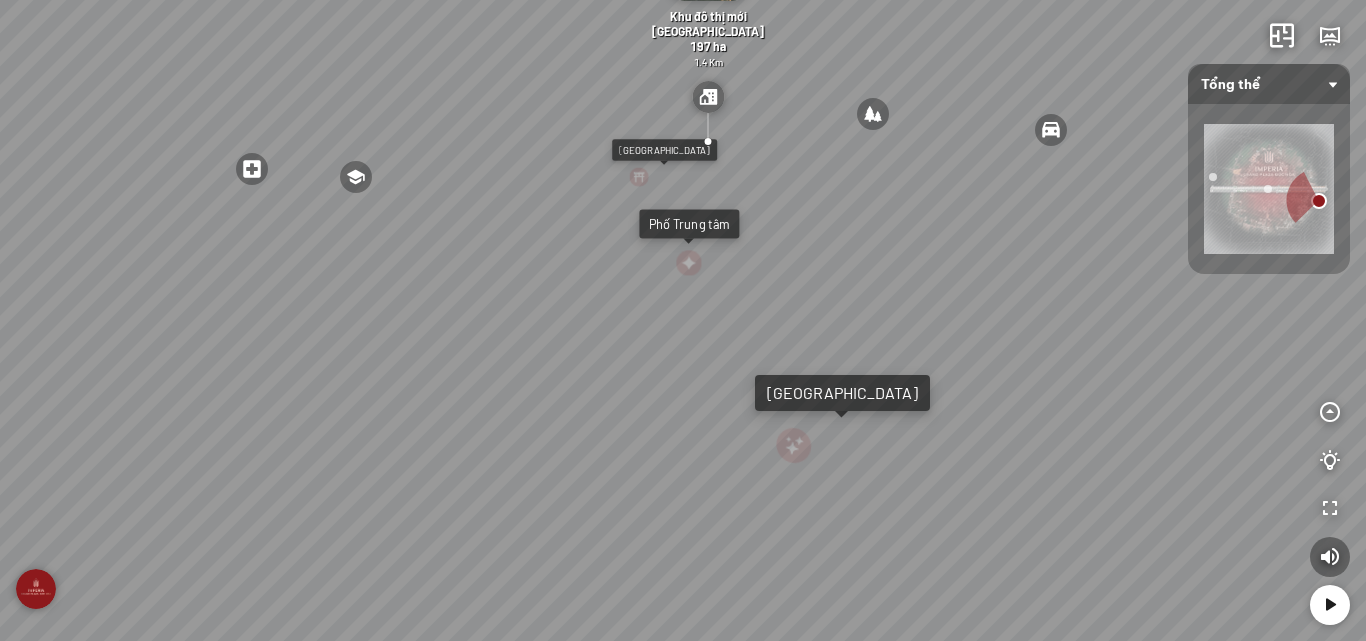 click at bounding box center [708, 97] 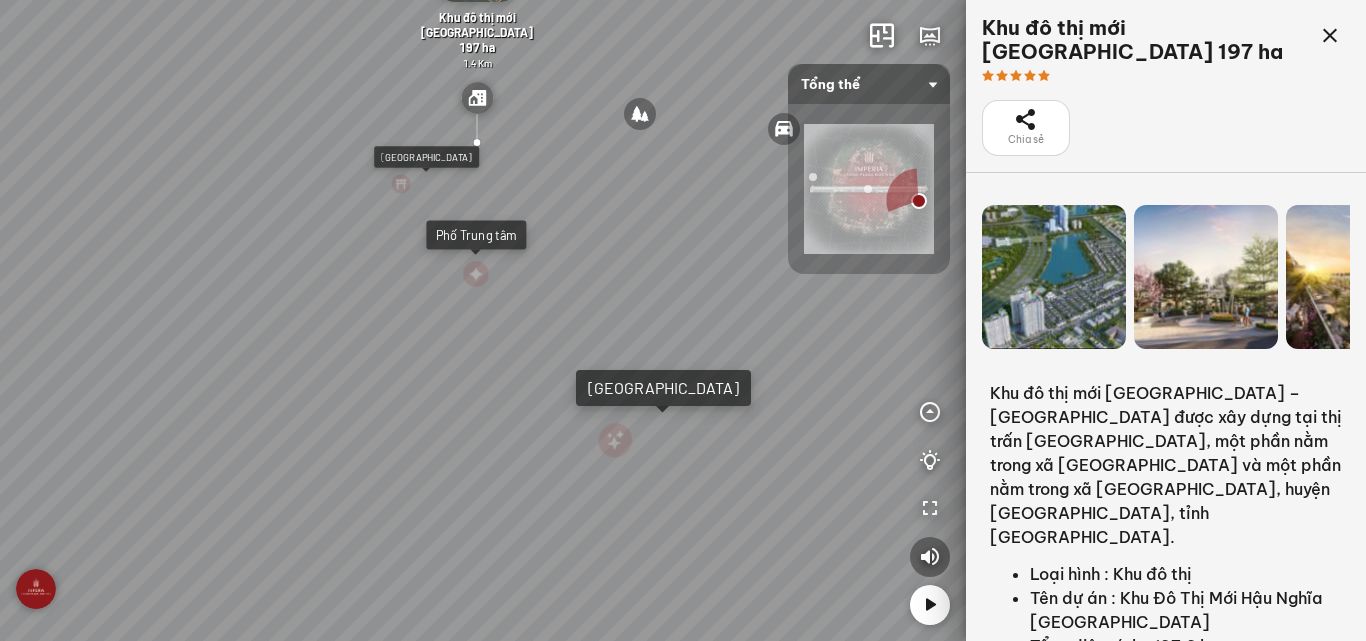 click on "[GEOGRAPHIC_DATA]" at bounding box center [426, 157] 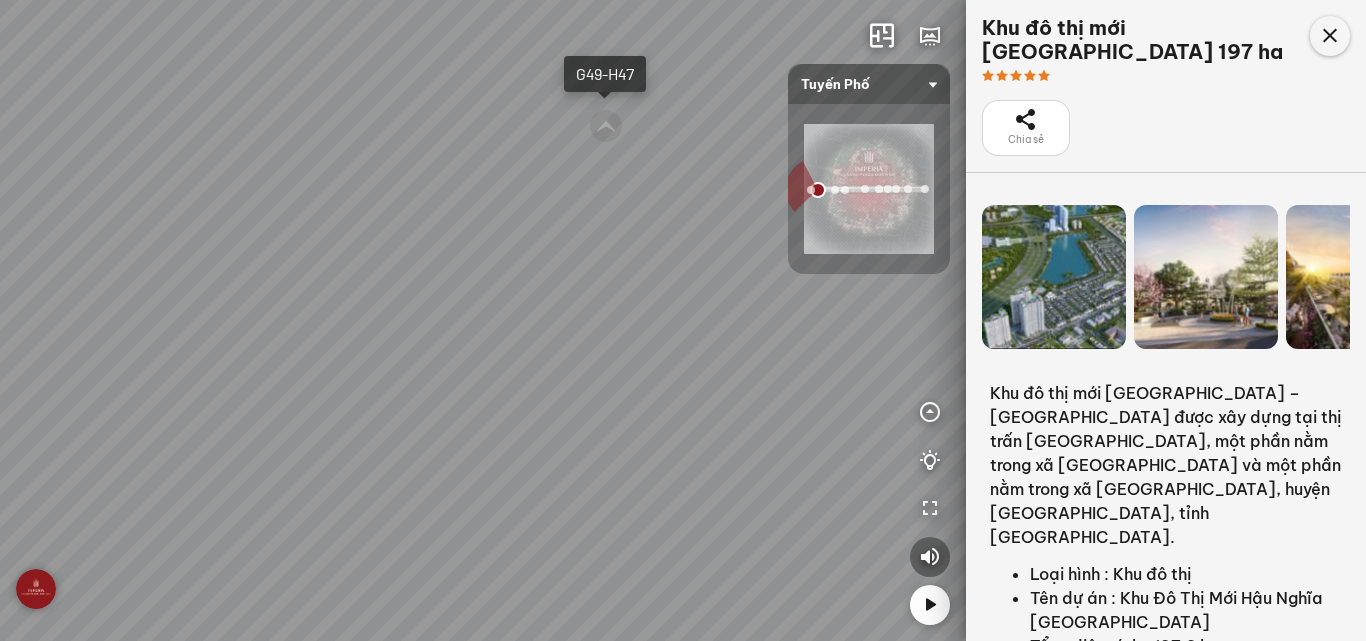click at bounding box center (1330, 36) 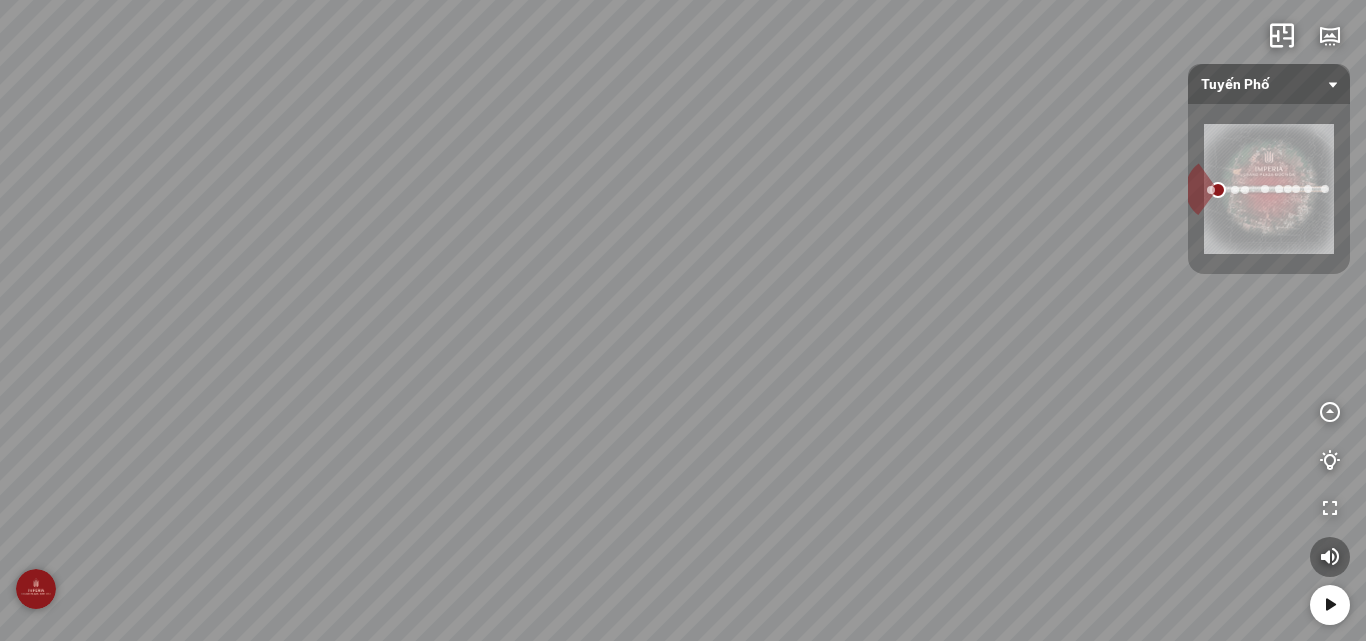 drag, startPoint x: 1105, startPoint y: 316, endPoint x: 973, endPoint y: 434, distance: 177.05367 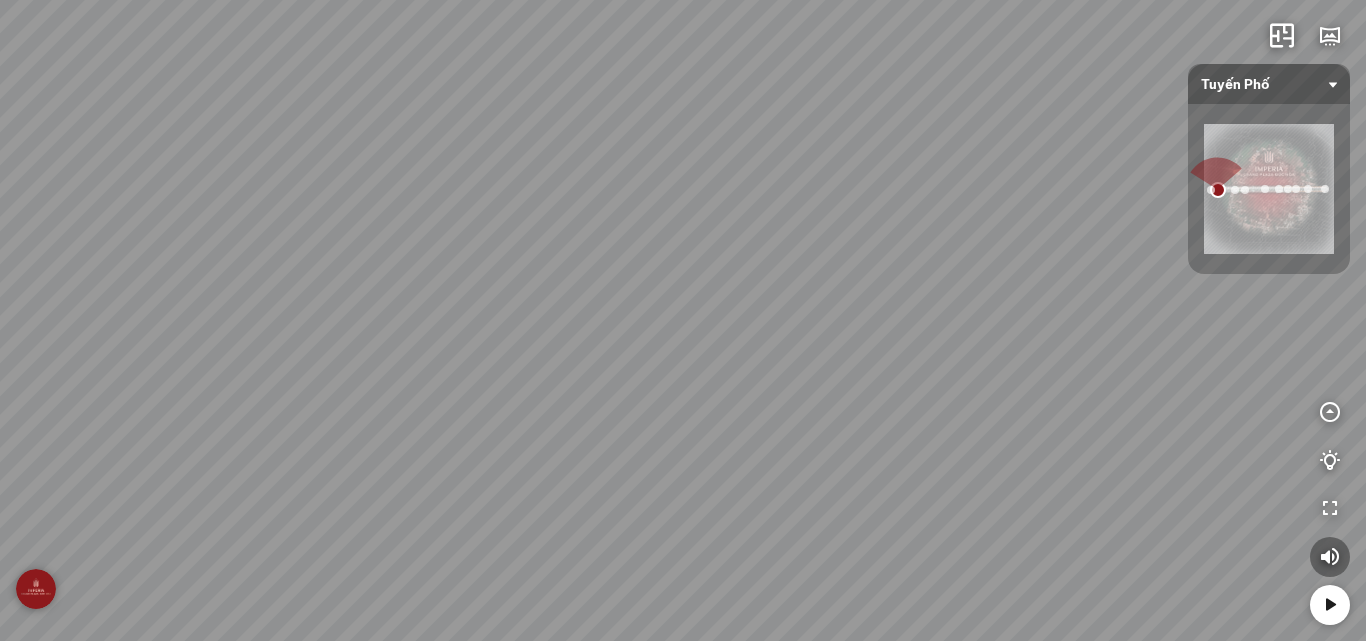 drag, startPoint x: 1304, startPoint y: 404, endPoint x: 555, endPoint y: 323, distance: 753.3671 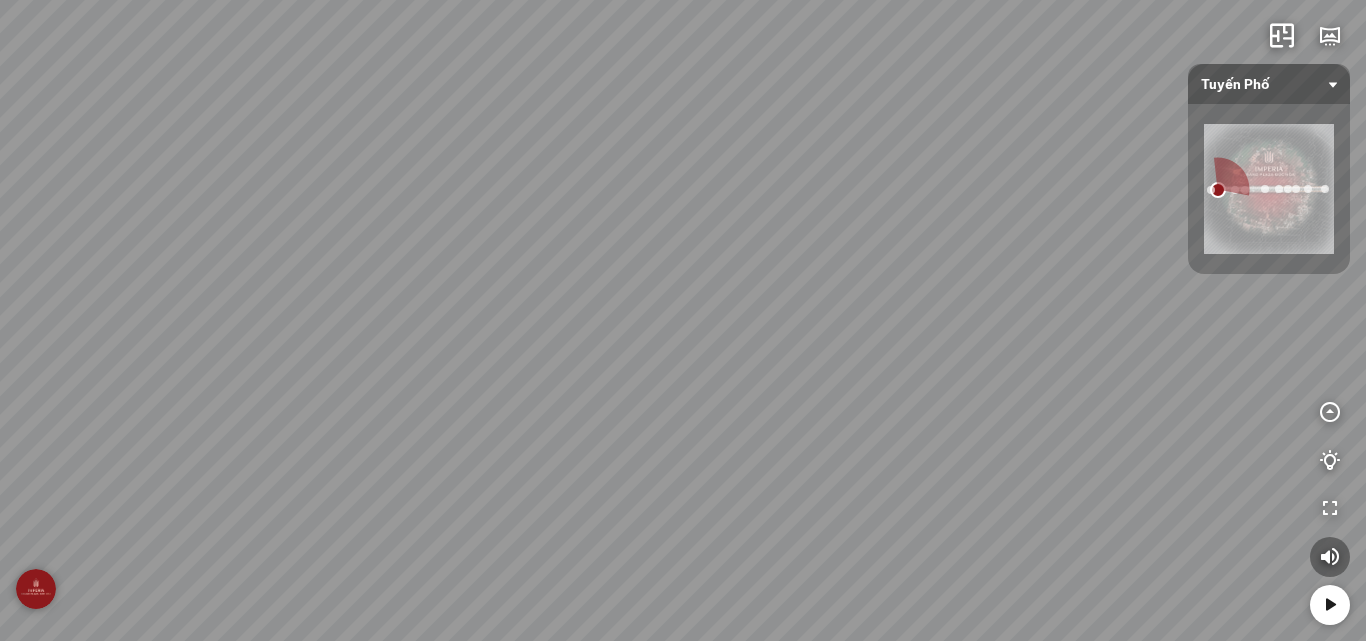 drag, startPoint x: 1027, startPoint y: 96, endPoint x: 370, endPoint y: 241, distance: 672.81055 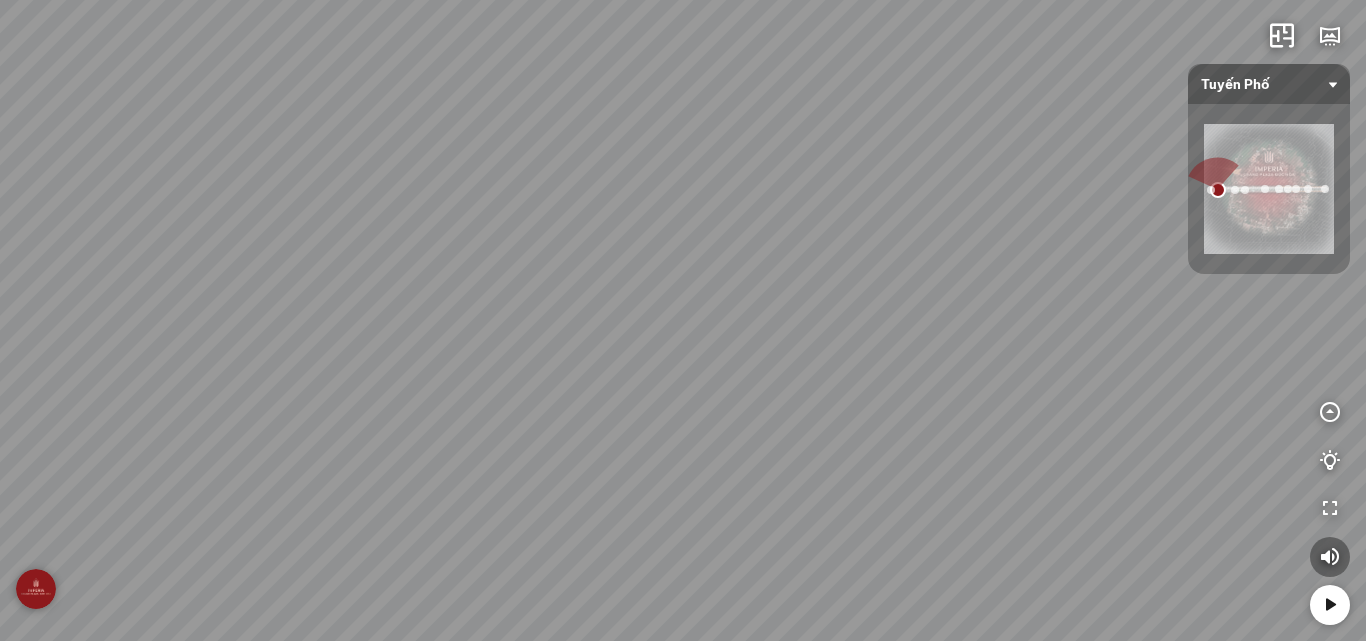 drag, startPoint x: 316, startPoint y: 348, endPoint x: 1042, endPoint y: 276, distance: 729.5615 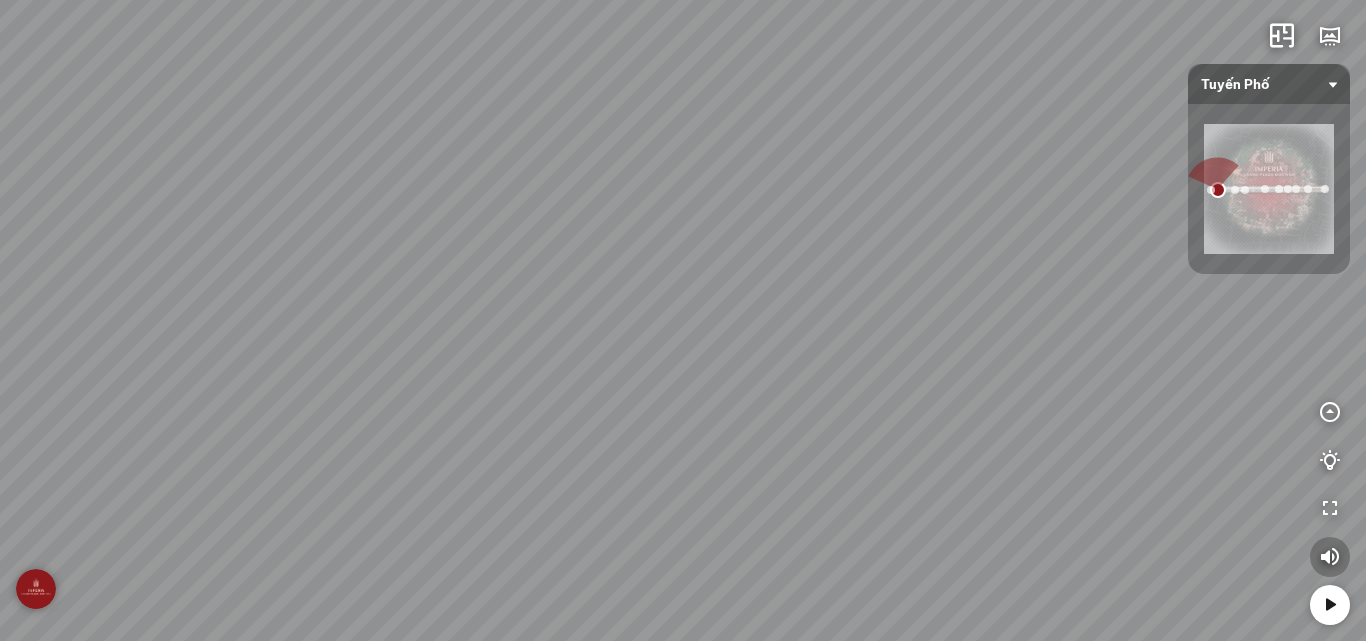 click at bounding box center [1330, 557] 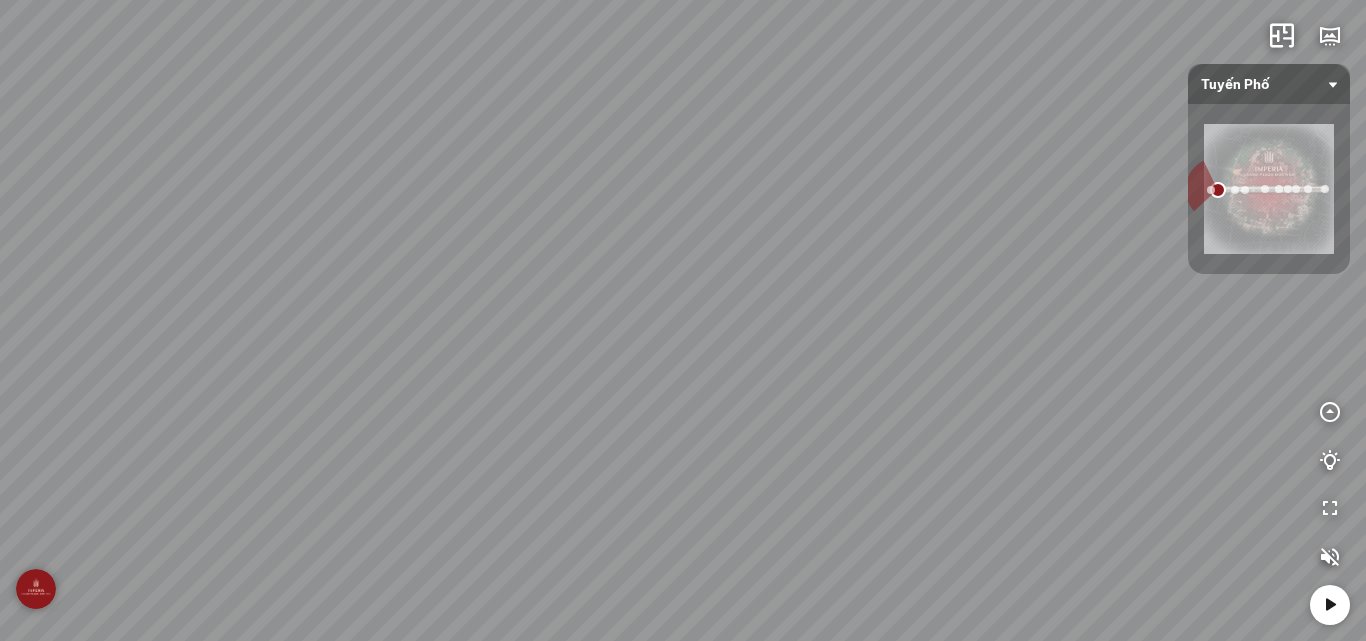 drag, startPoint x: 174, startPoint y: 281, endPoint x: 765, endPoint y: 293, distance: 591.1218 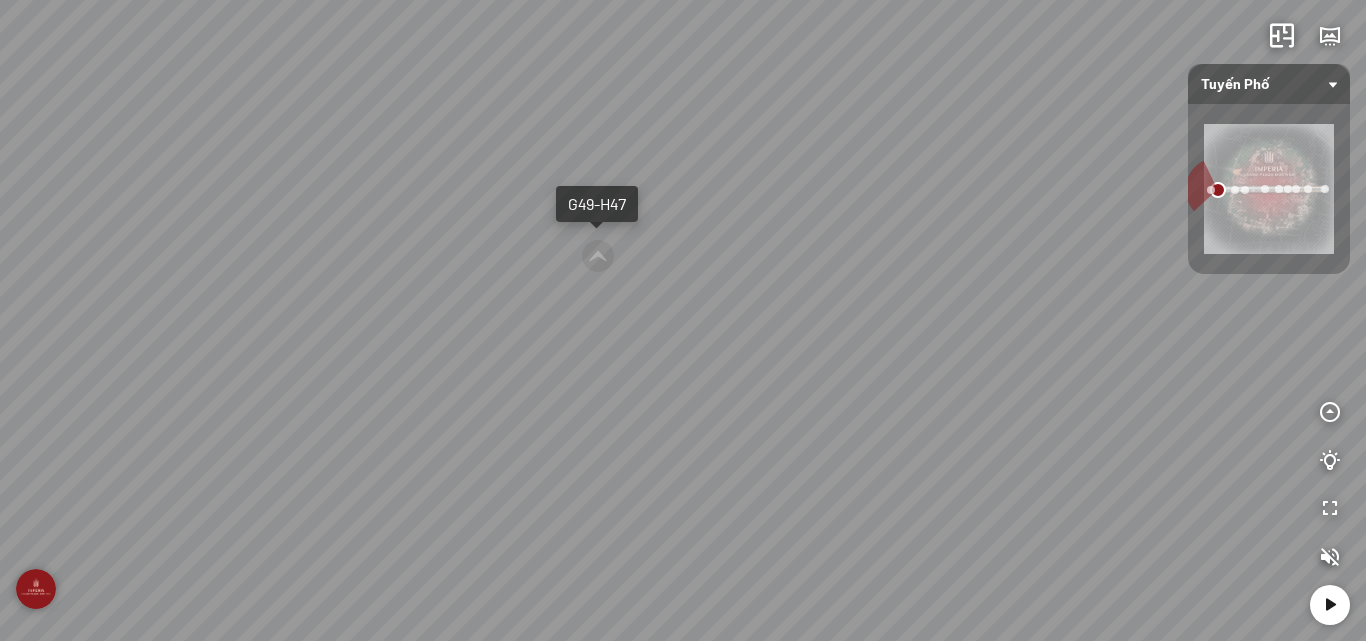 click on "G49-H47" at bounding box center (597, 204) 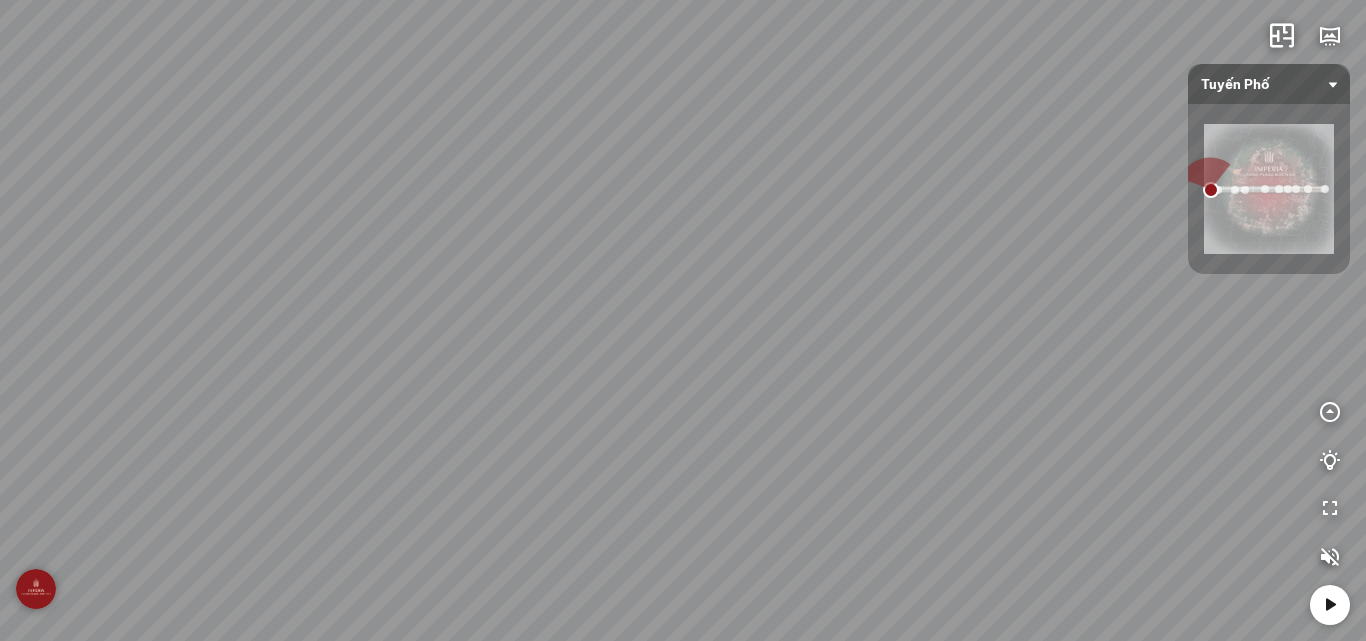 drag, startPoint x: 980, startPoint y: 316, endPoint x: 442, endPoint y: 255, distance: 541.44714 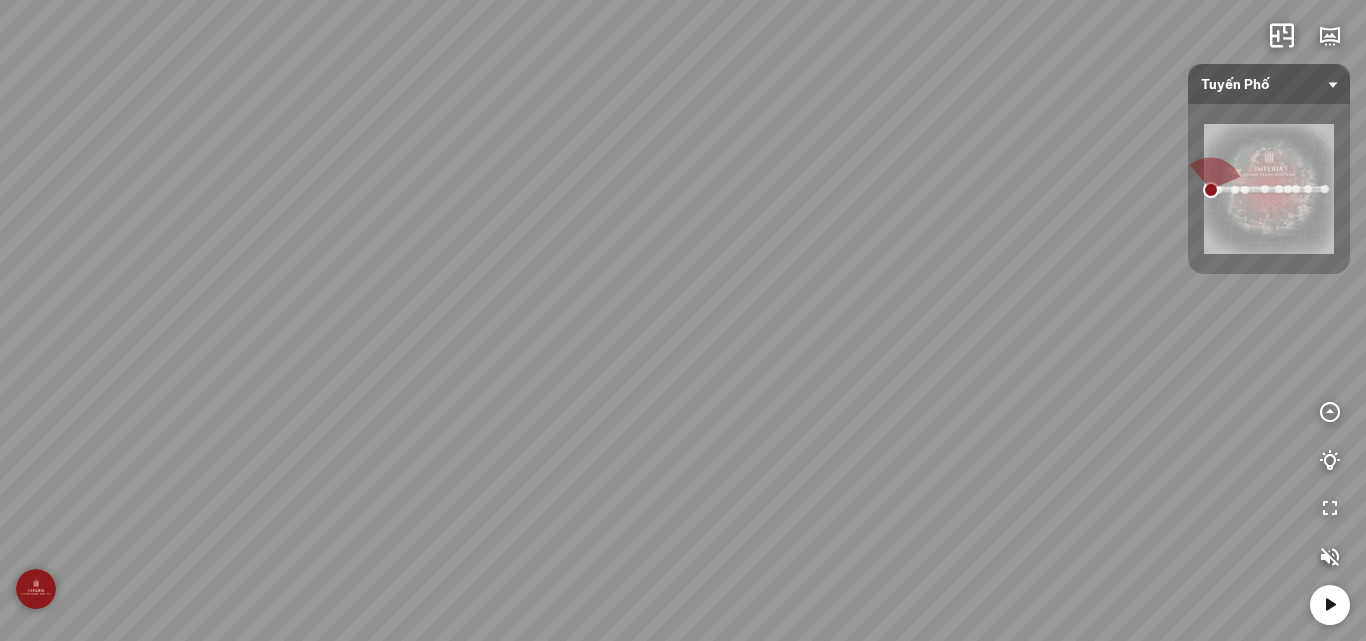 drag, startPoint x: 951, startPoint y: 244, endPoint x: 487, endPoint y: 238, distance: 464.0388 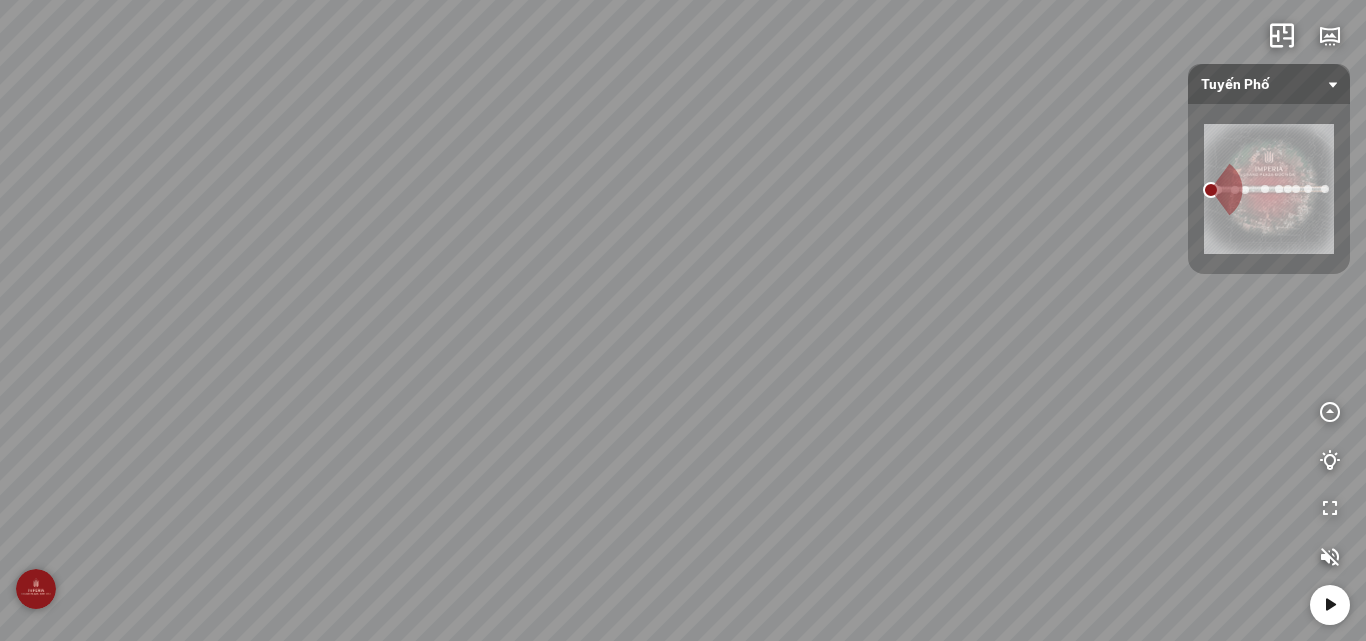 drag, startPoint x: 1081, startPoint y: 313, endPoint x: 605, endPoint y: 381, distance: 480.8326 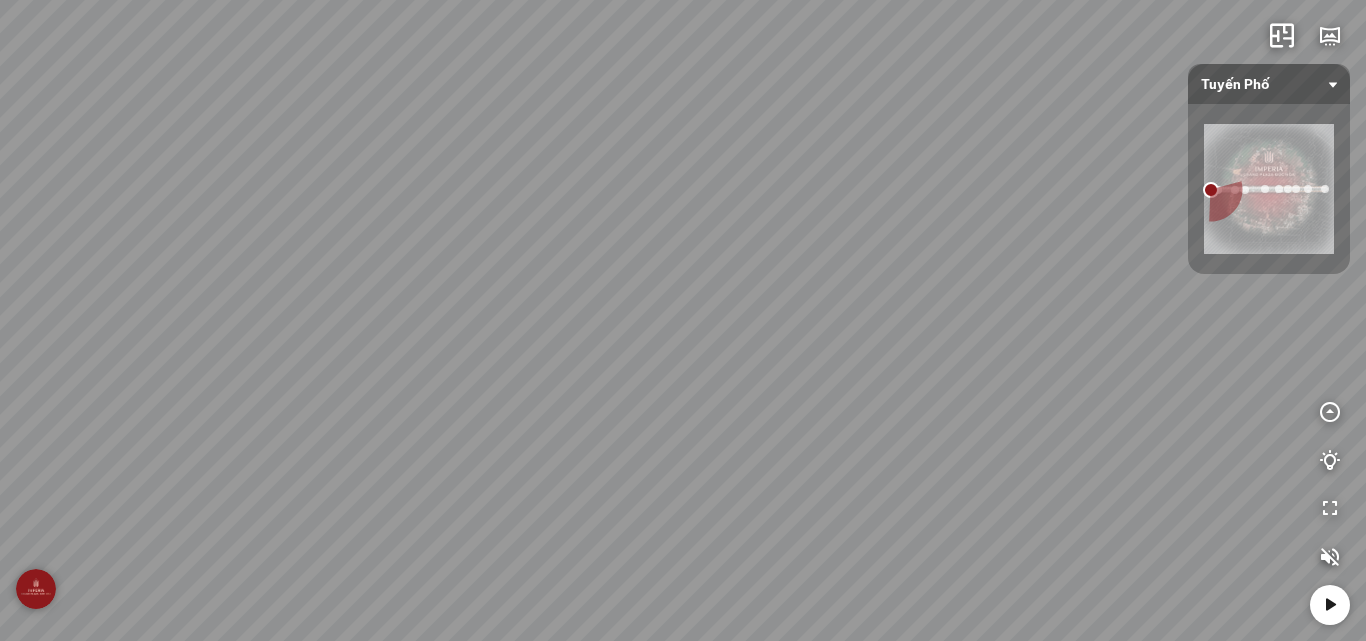 drag, startPoint x: 873, startPoint y: 266, endPoint x: 534, endPoint y: 69, distance: 392.08417 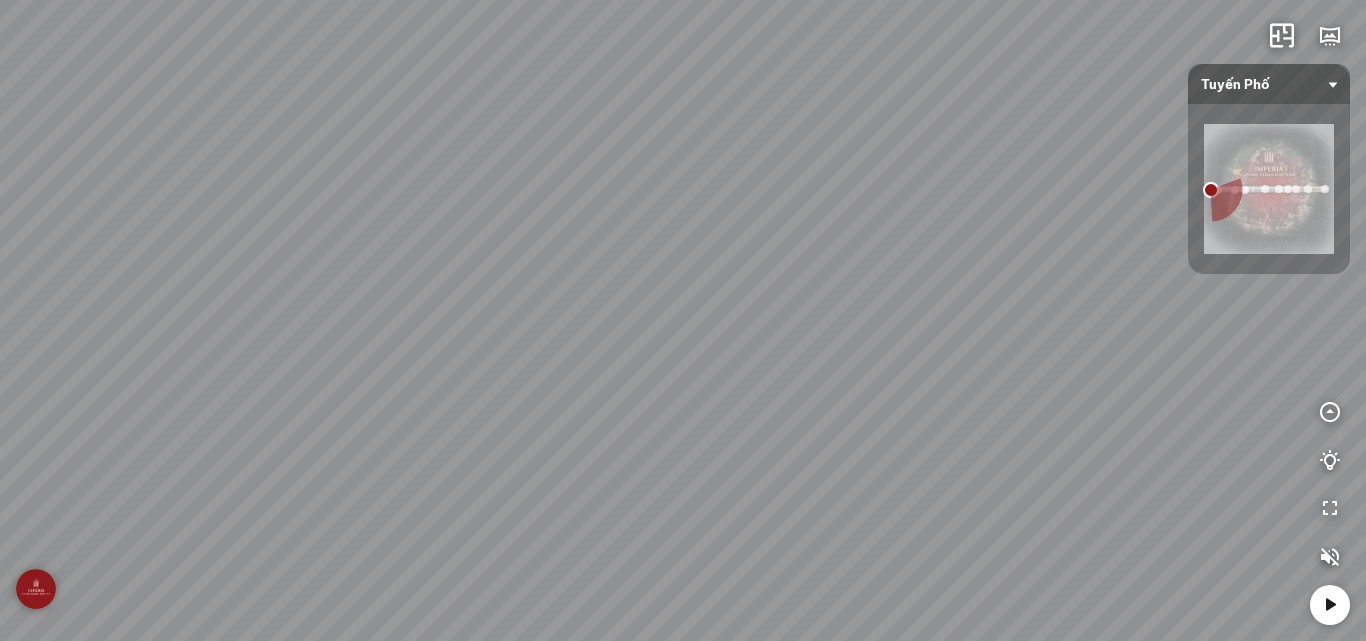 drag, startPoint x: 385, startPoint y: 157, endPoint x: 434, endPoint y: 323, distance: 173.0809 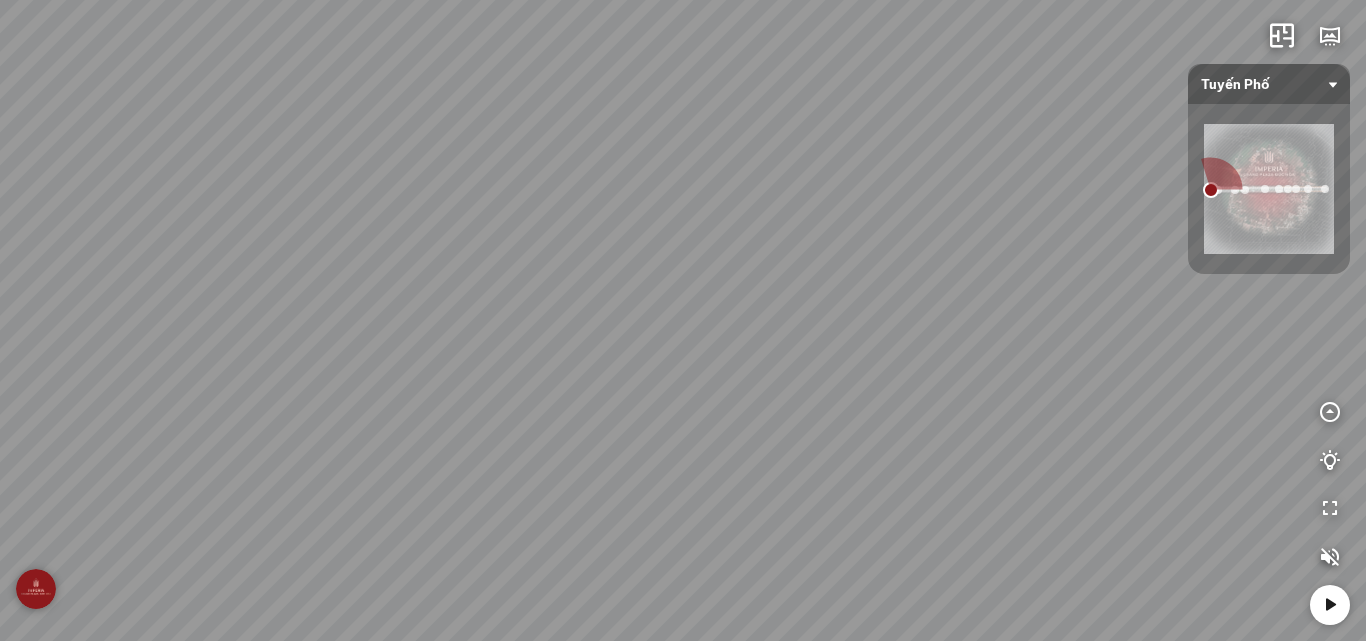 drag, startPoint x: 400, startPoint y: 307, endPoint x: 1289, endPoint y: 203, distance: 895.06256 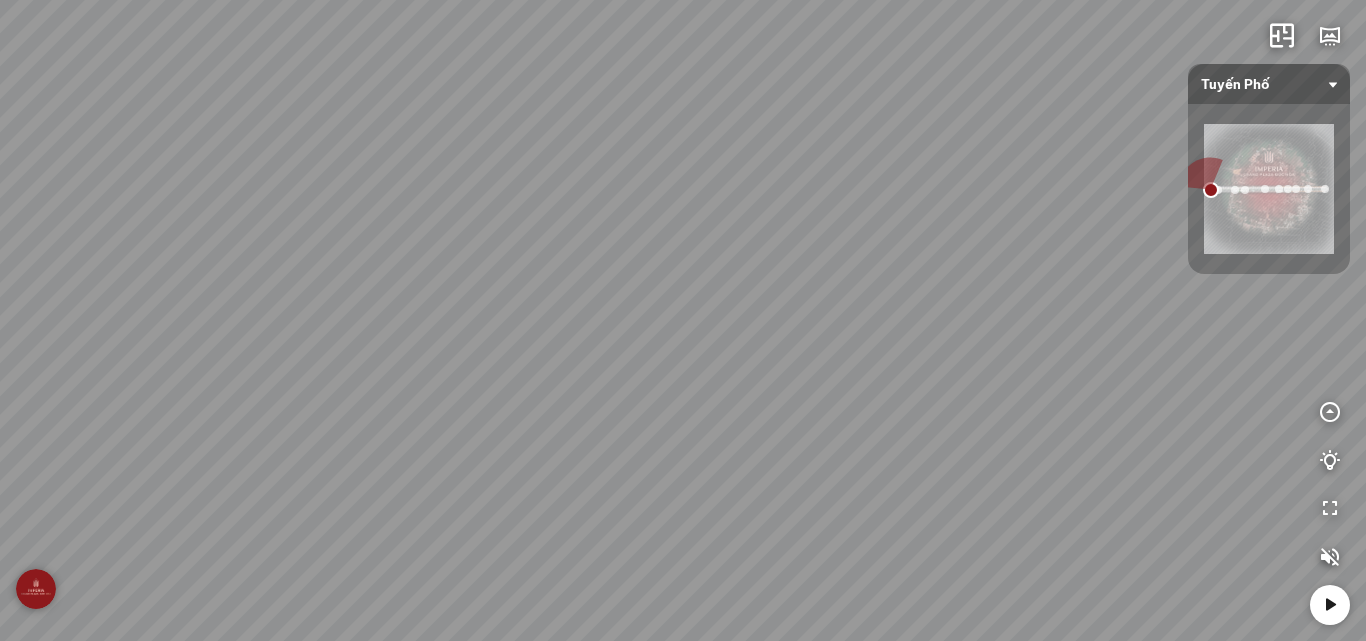 drag, startPoint x: 144, startPoint y: 245, endPoint x: 552, endPoint y: 328, distance: 416.3568 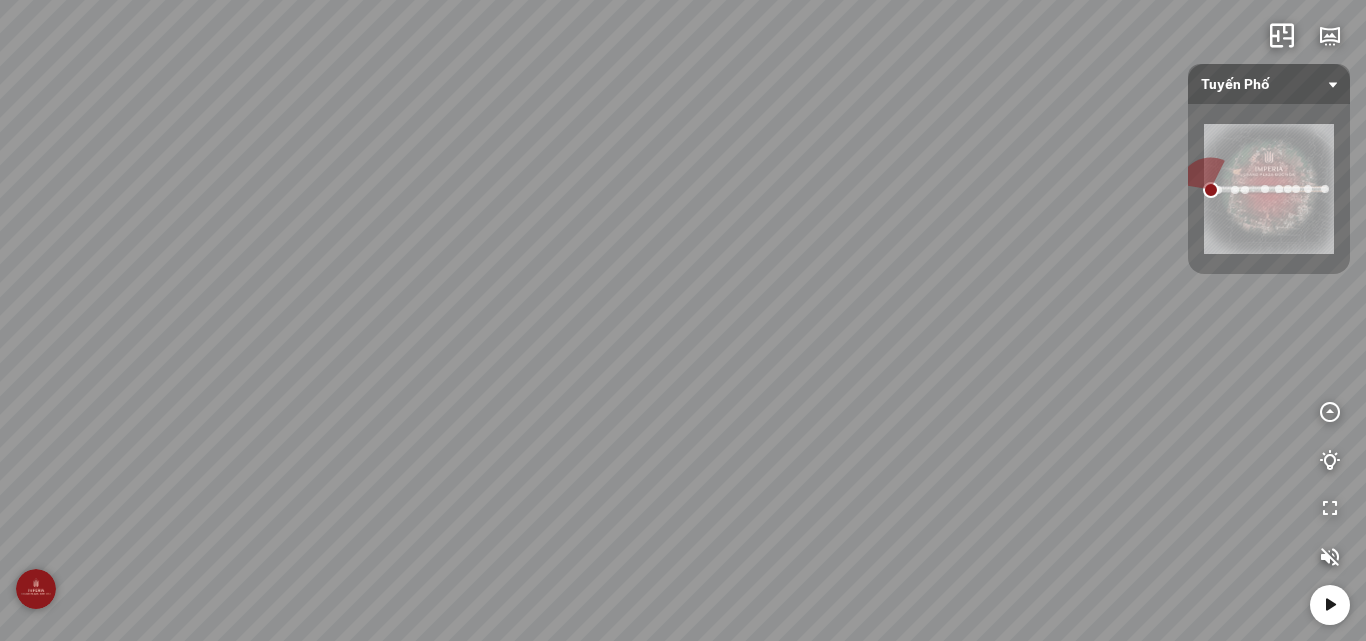 drag, startPoint x: 167, startPoint y: 260, endPoint x: 132, endPoint y: 279, distance: 39.824615 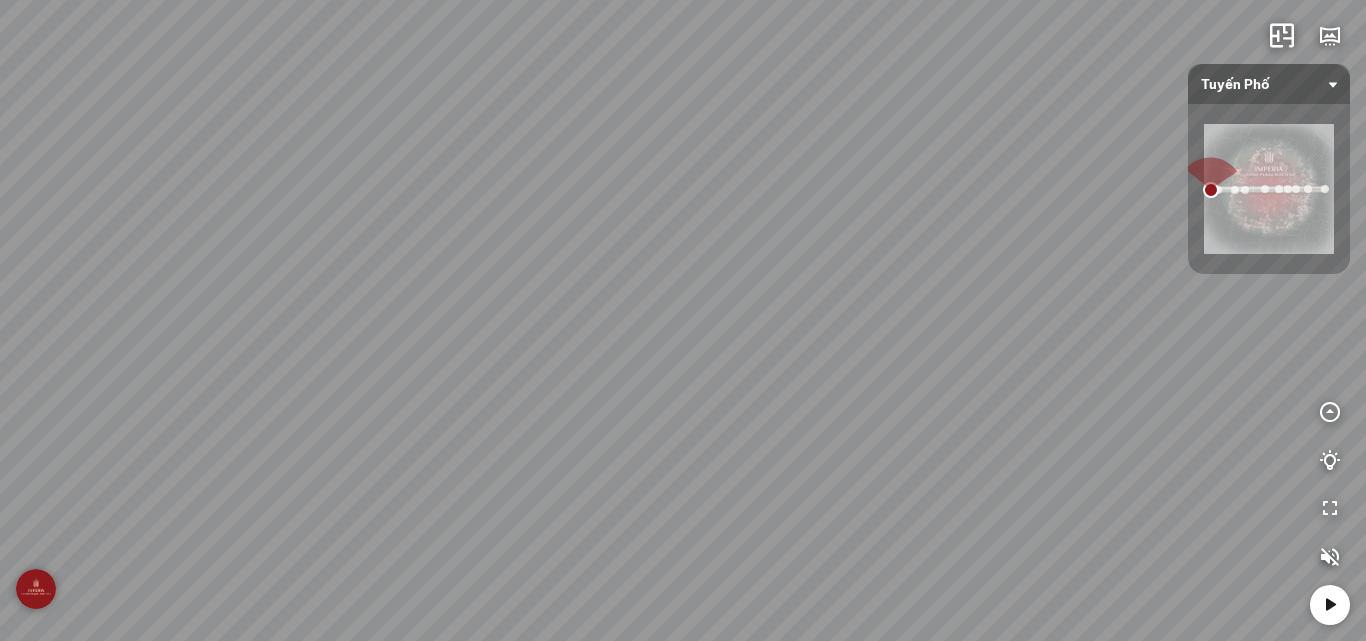 drag, startPoint x: 574, startPoint y: 309, endPoint x: 311, endPoint y: 345, distance: 265.45245 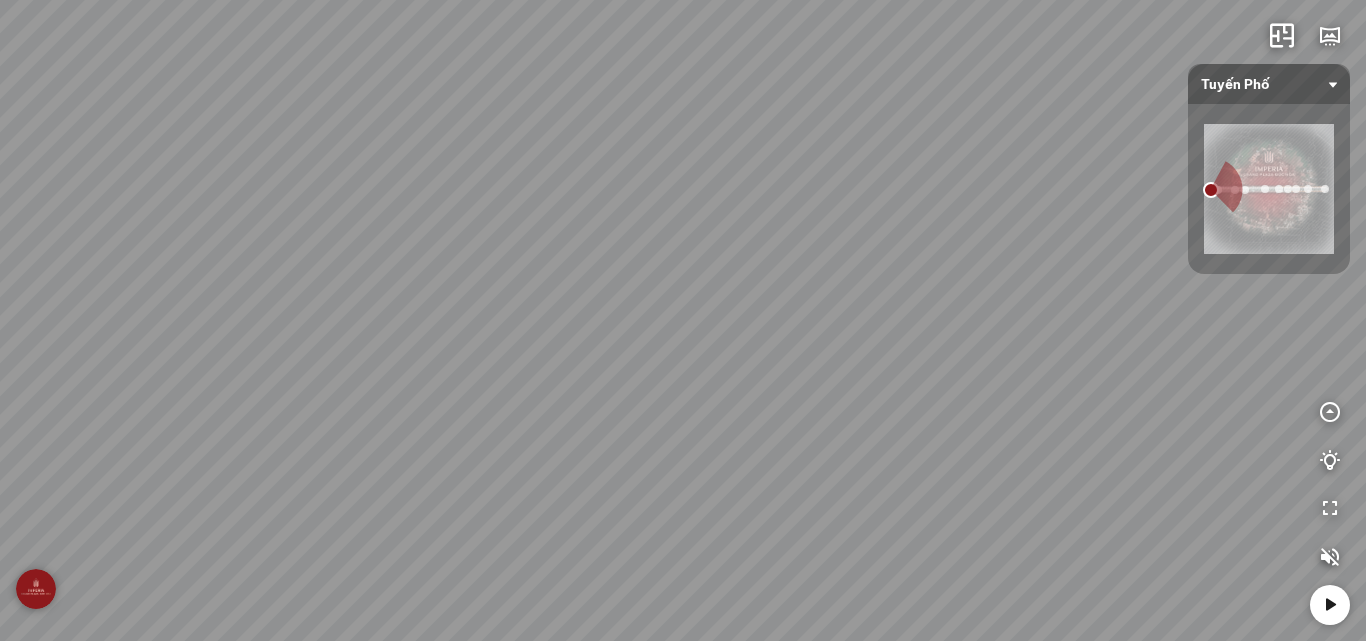 drag, startPoint x: 961, startPoint y: 338, endPoint x: 232, endPoint y: 501, distance: 747.0007 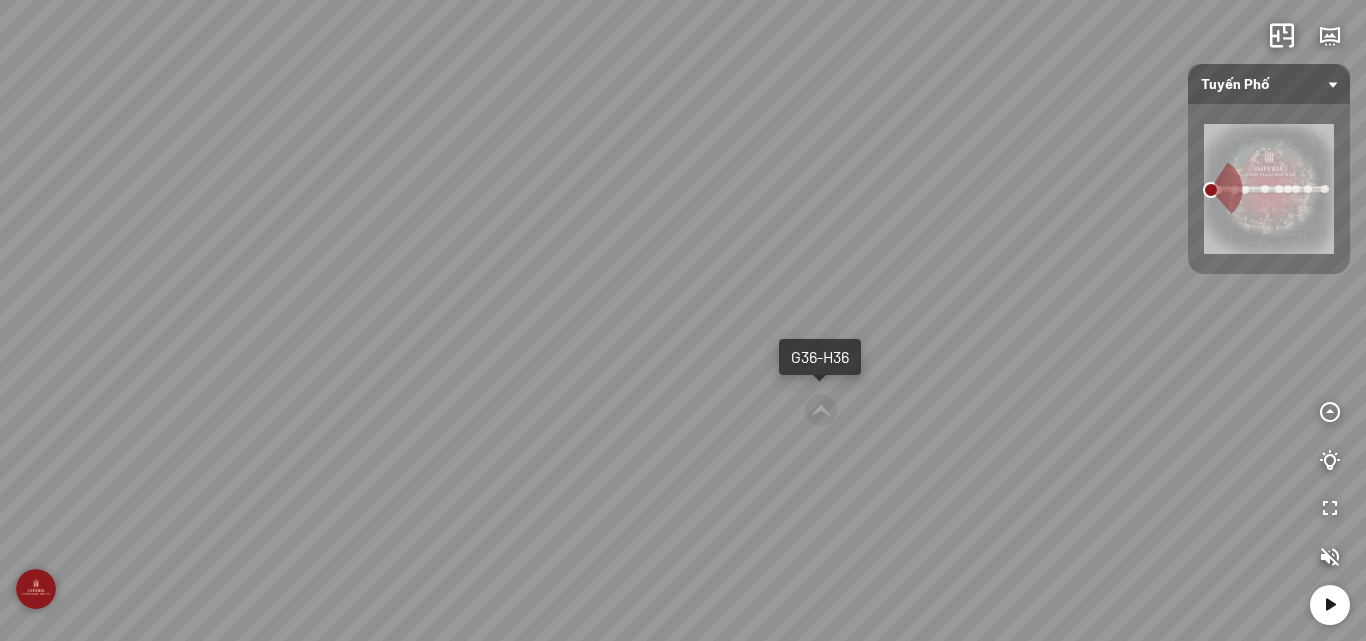 click on "G36-H36" at bounding box center [820, 357] 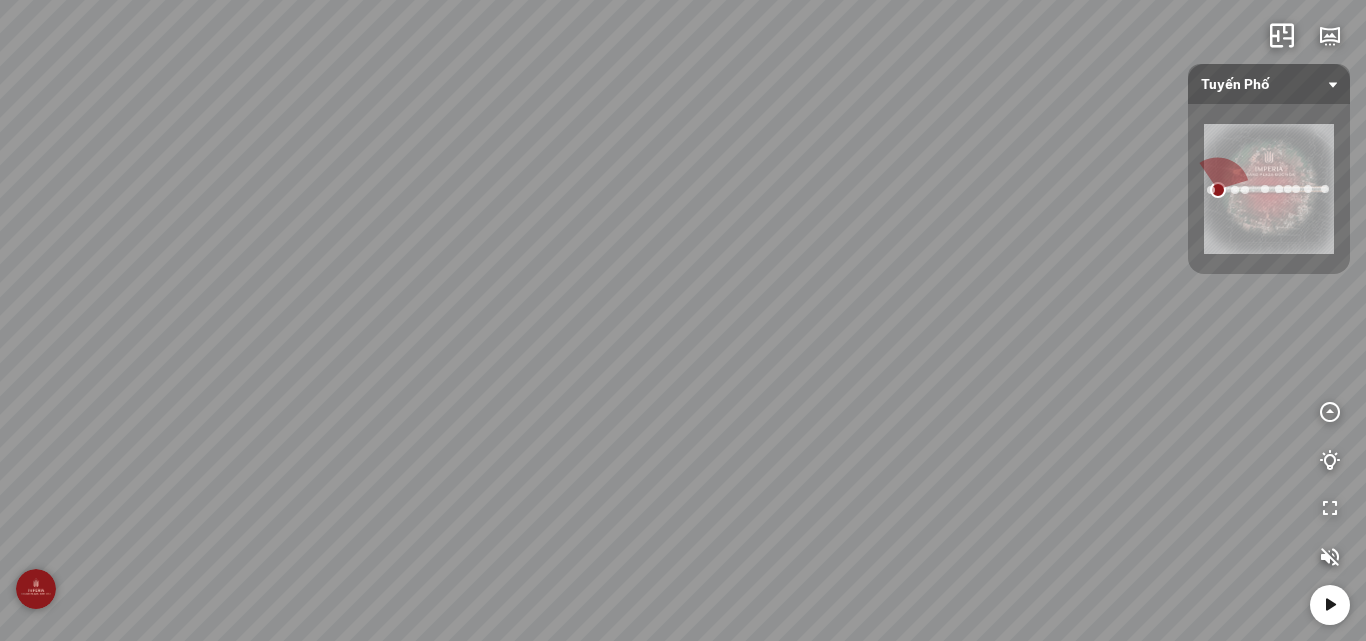 drag, startPoint x: 356, startPoint y: 459, endPoint x: 940, endPoint y: 340, distance: 596.00085 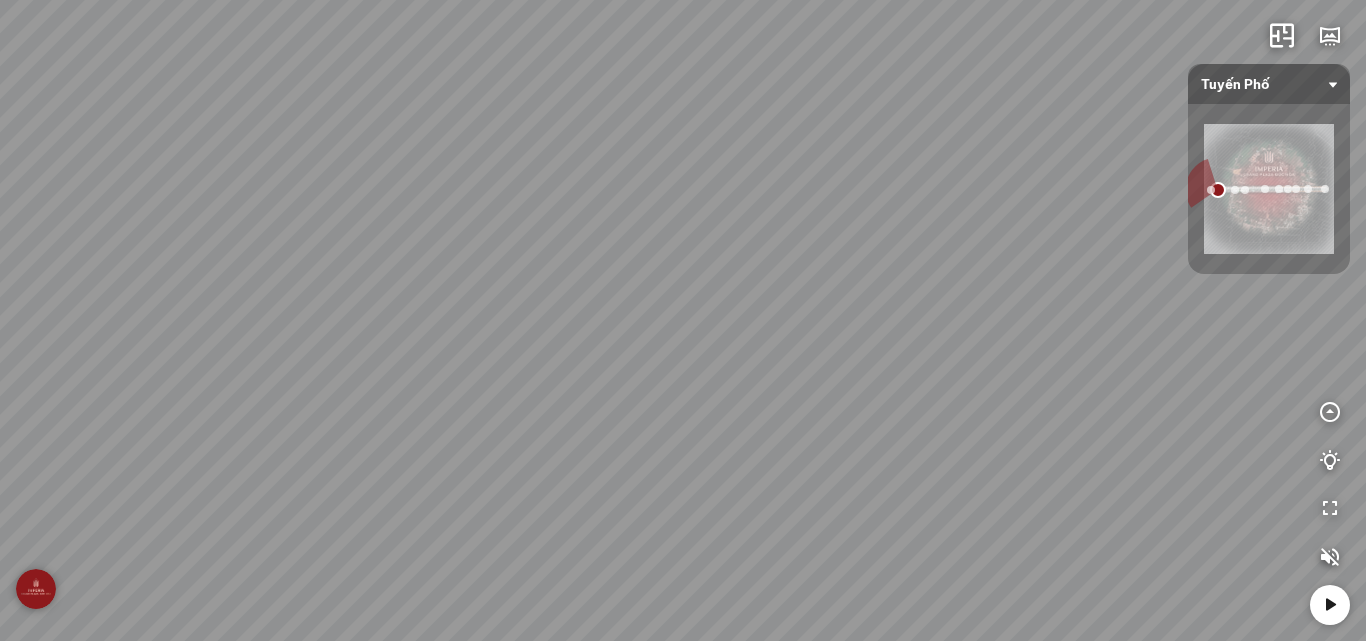 drag, startPoint x: 307, startPoint y: 315, endPoint x: 1156, endPoint y: 252, distance: 851.3342 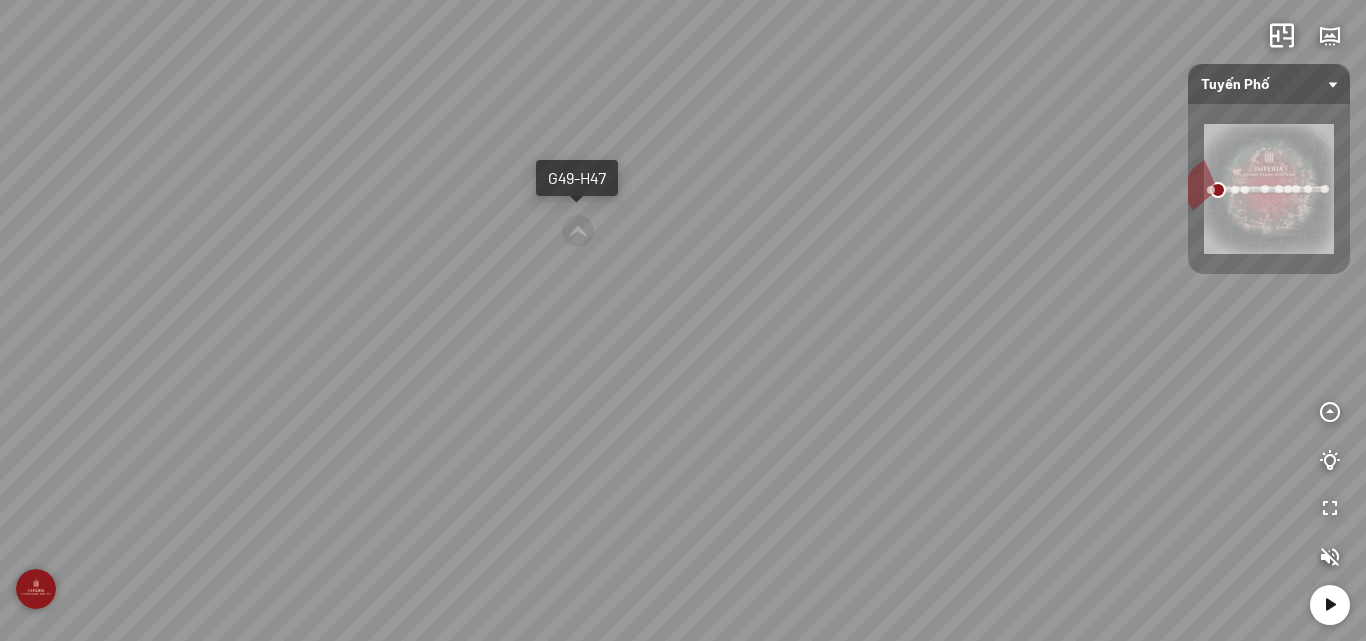 click on "G49-H47" at bounding box center [577, 178] 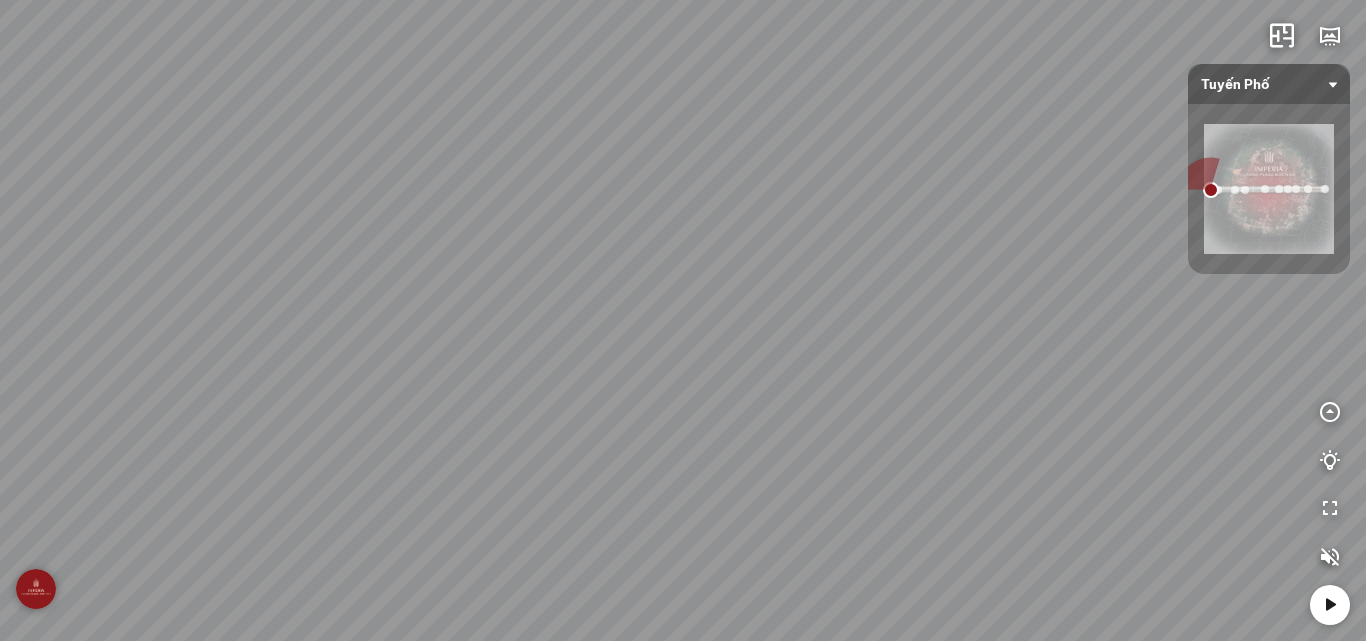 drag, startPoint x: 800, startPoint y: 232, endPoint x: 454, endPoint y: 272, distance: 348.30447 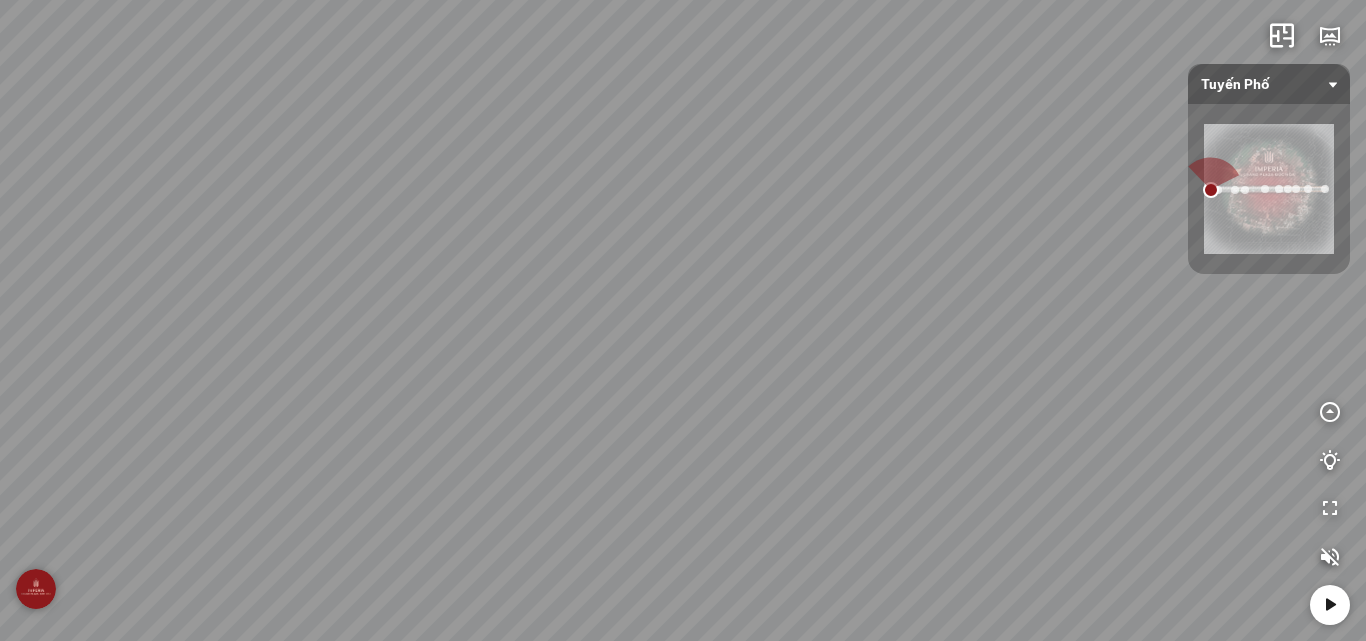 drag, startPoint x: 870, startPoint y: 348, endPoint x: 459, endPoint y: 255, distance: 421.39056 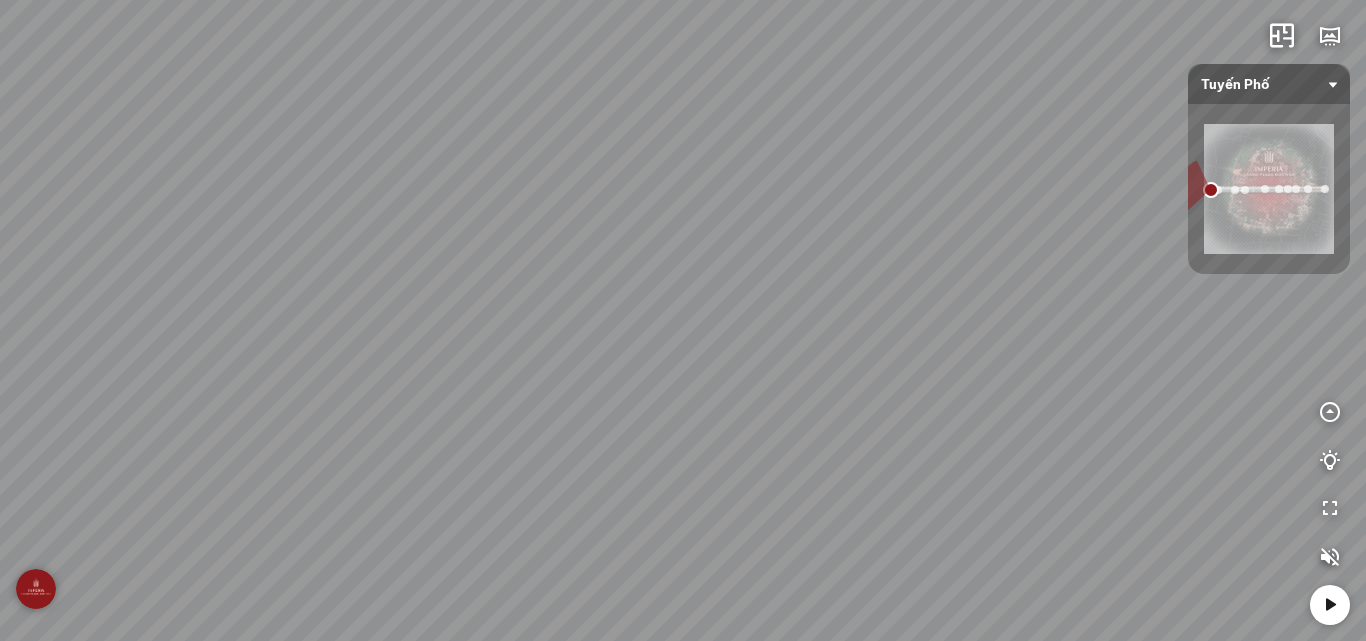 drag, startPoint x: 226, startPoint y: 267, endPoint x: 1011, endPoint y: 380, distance: 793.09143 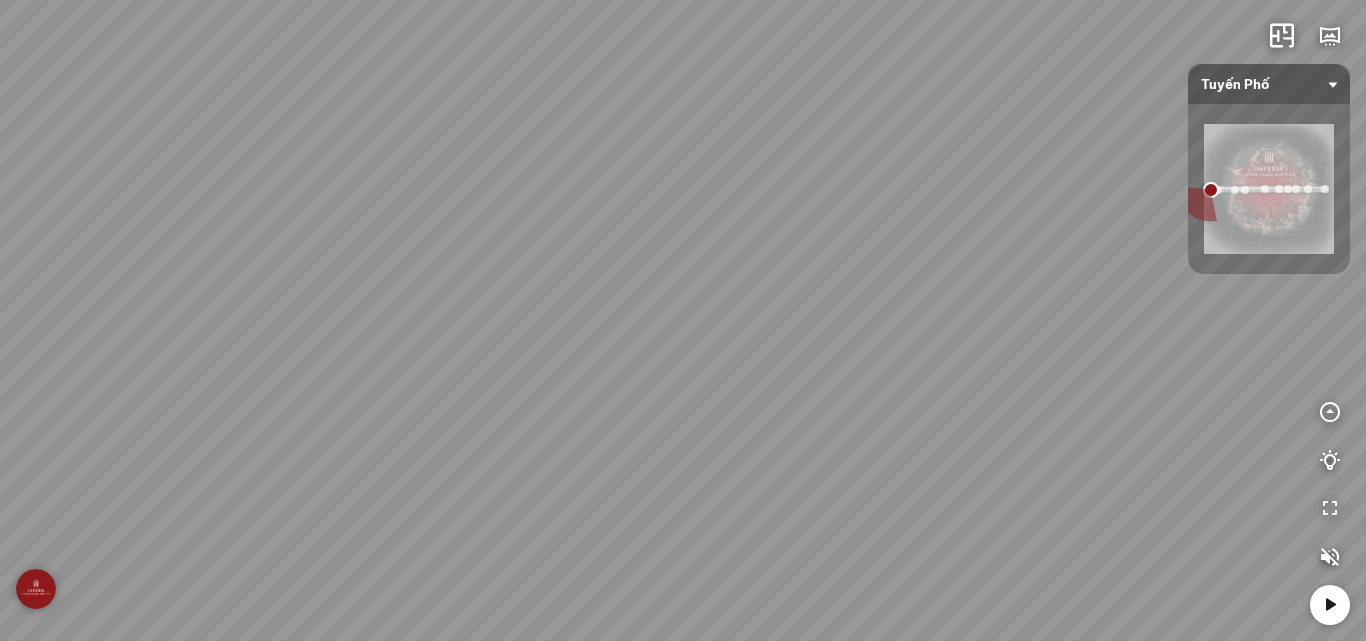drag, startPoint x: 467, startPoint y: 296, endPoint x: 981, endPoint y: 272, distance: 514.56 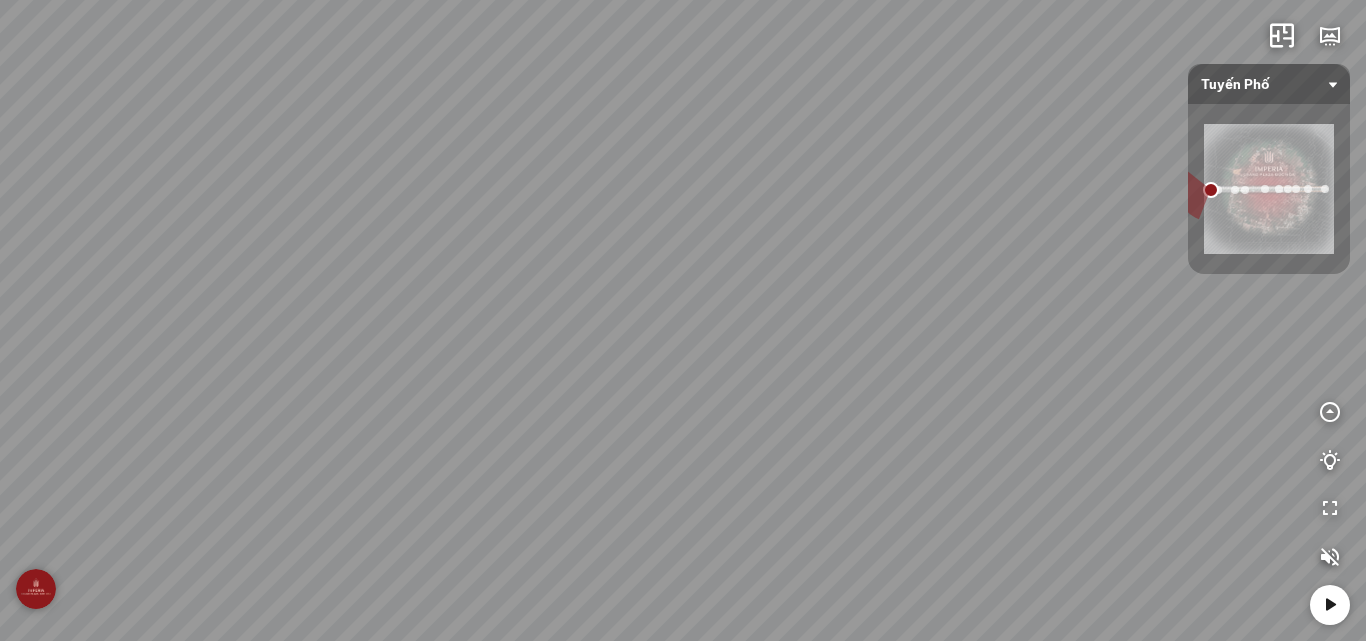 drag, startPoint x: 1208, startPoint y: 385, endPoint x: 921, endPoint y: 353, distance: 288.77847 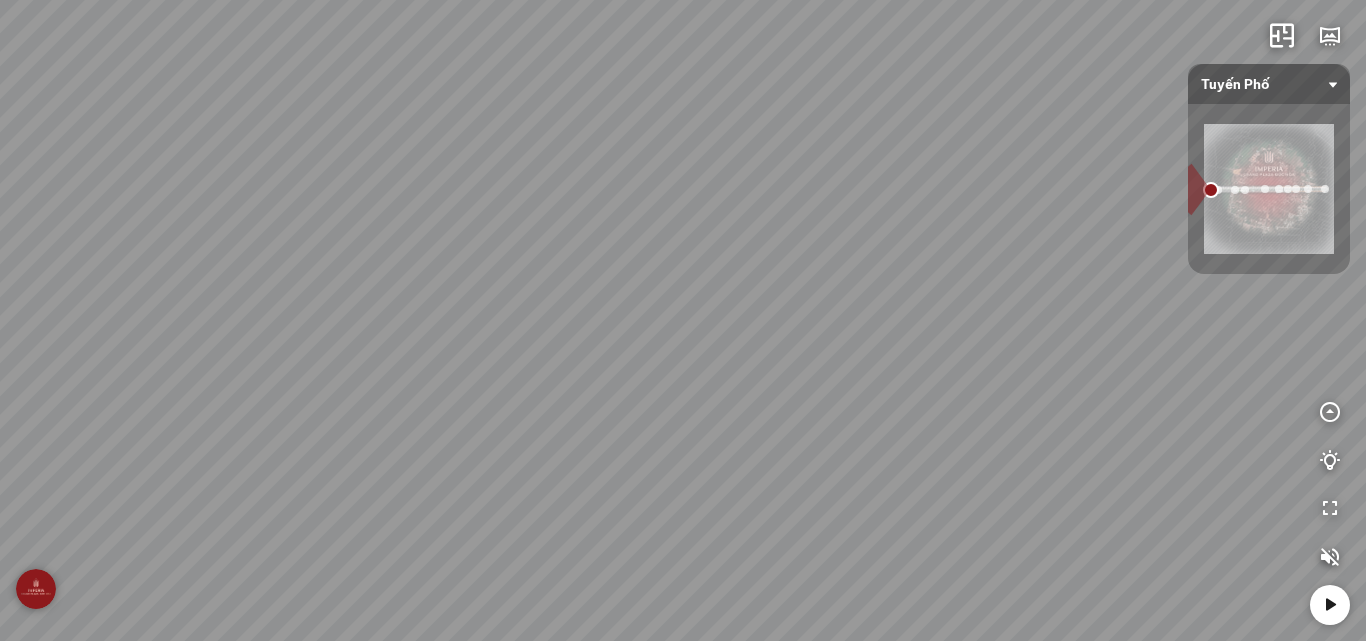 drag, startPoint x: 722, startPoint y: 246, endPoint x: 588, endPoint y: 254, distance: 134.23859 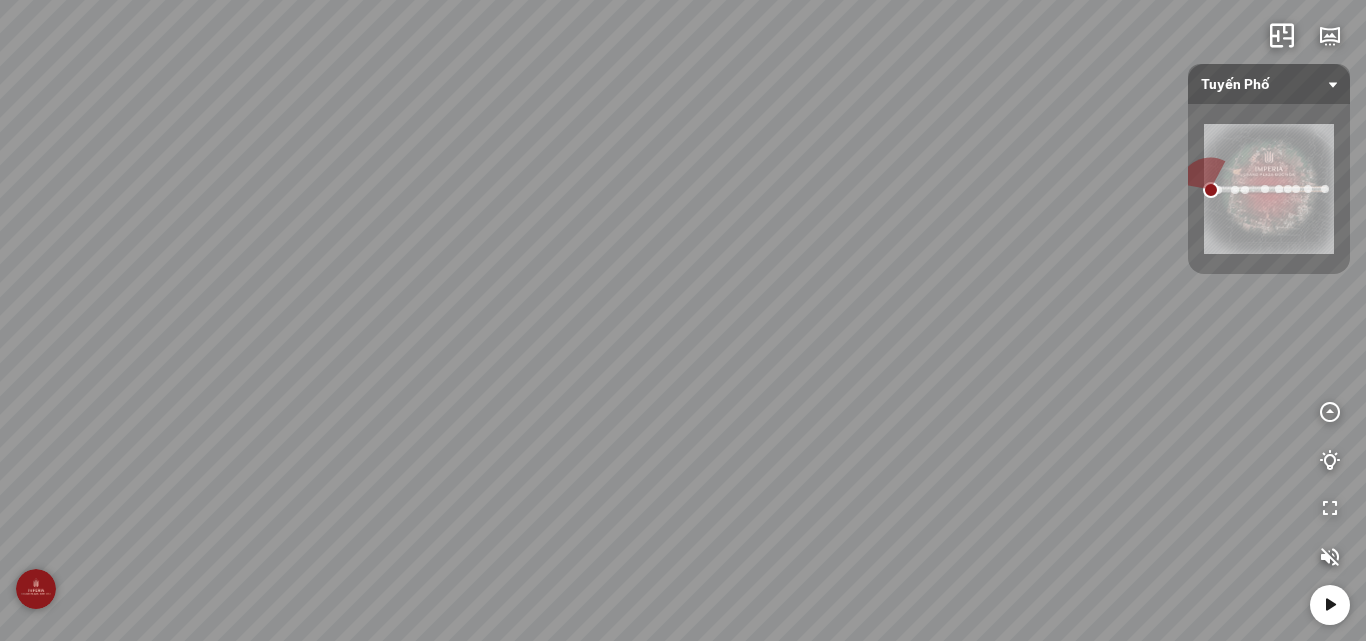 drag, startPoint x: 816, startPoint y: 315, endPoint x: 253, endPoint y: 253, distance: 566.40356 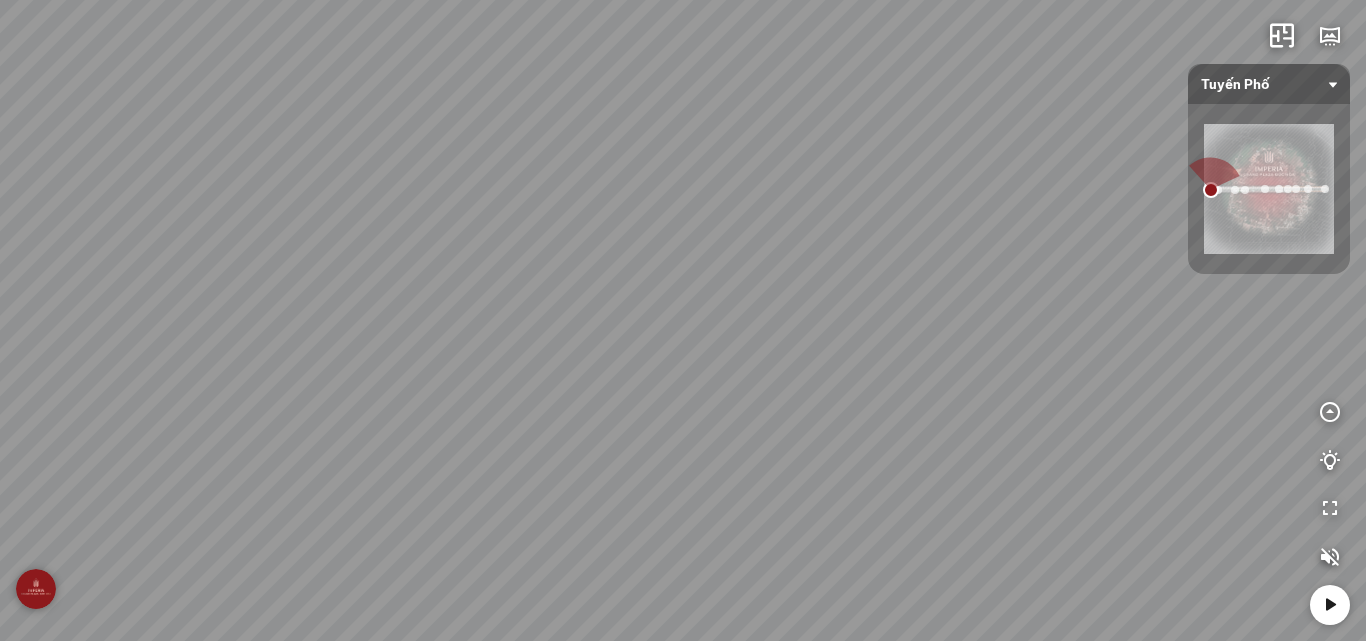 drag, startPoint x: 976, startPoint y: 259, endPoint x: 646, endPoint y: 233, distance: 331.02264 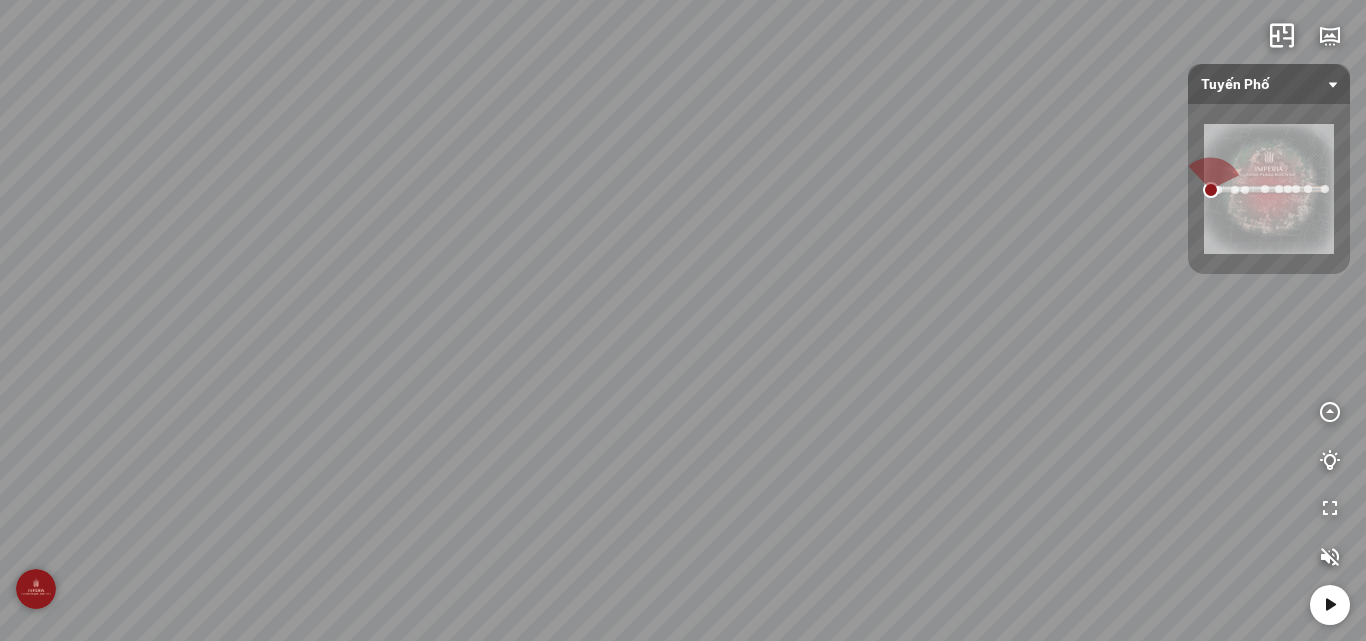 drag, startPoint x: 797, startPoint y: 142, endPoint x: 812, endPoint y: 246, distance: 105.076164 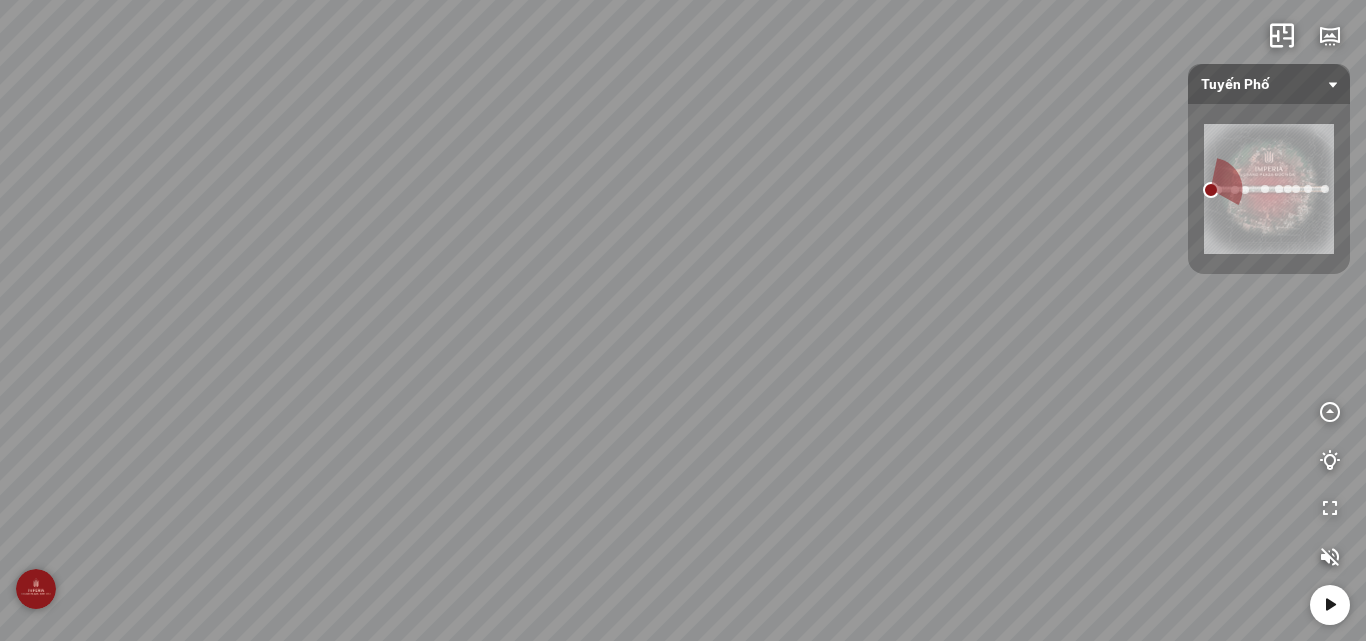 drag, startPoint x: 1082, startPoint y: 298, endPoint x: 593, endPoint y: 288, distance: 489.10223 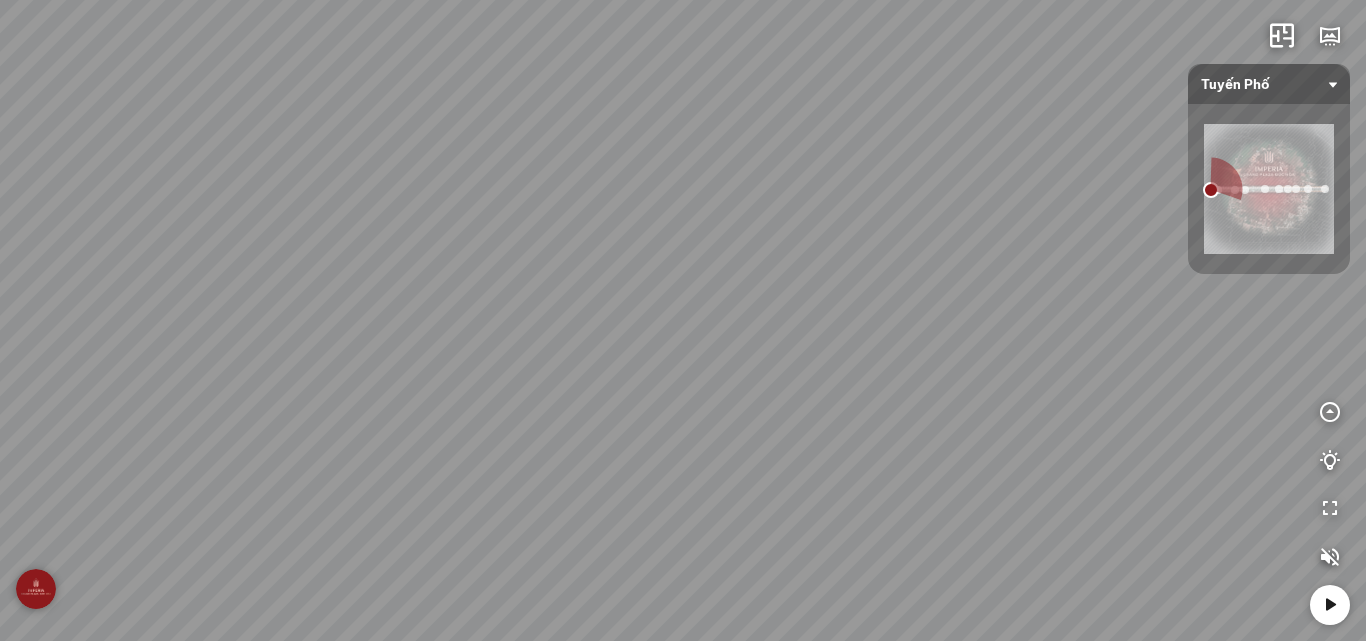 drag, startPoint x: 992, startPoint y: 288, endPoint x: 1082, endPoint y: 307, distance: 91.983696 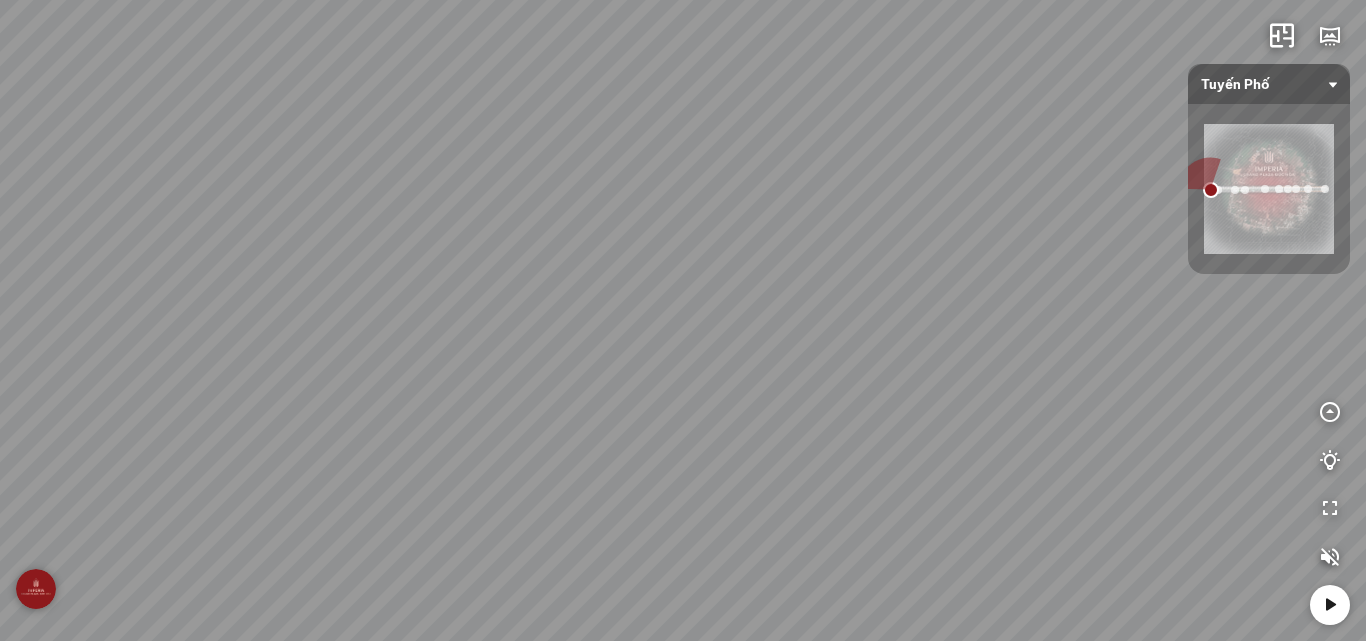 drag, startPoint x: 396, startPoint y: 256, endPoint x: 1190, endPoint y: 255, distance: 794.0006 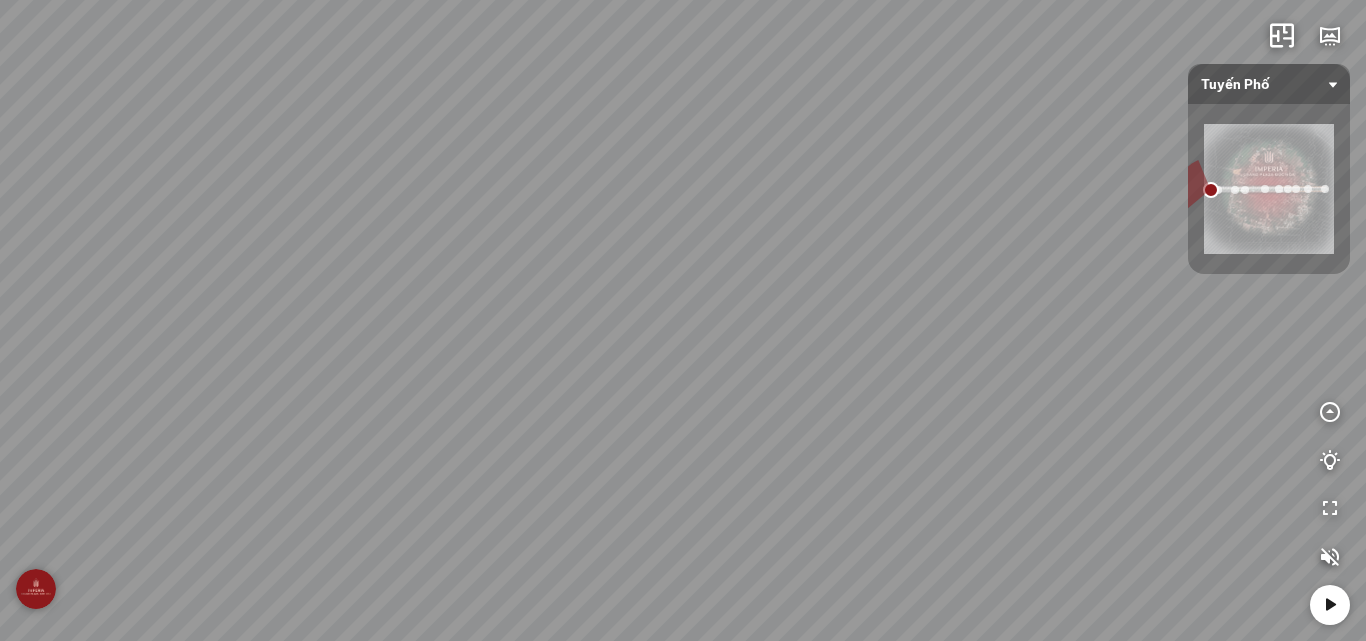 drag, startPoint x: 152, startPoint y: 222, endPoint x: 514, endPoint y: 178, distance: 364.6642 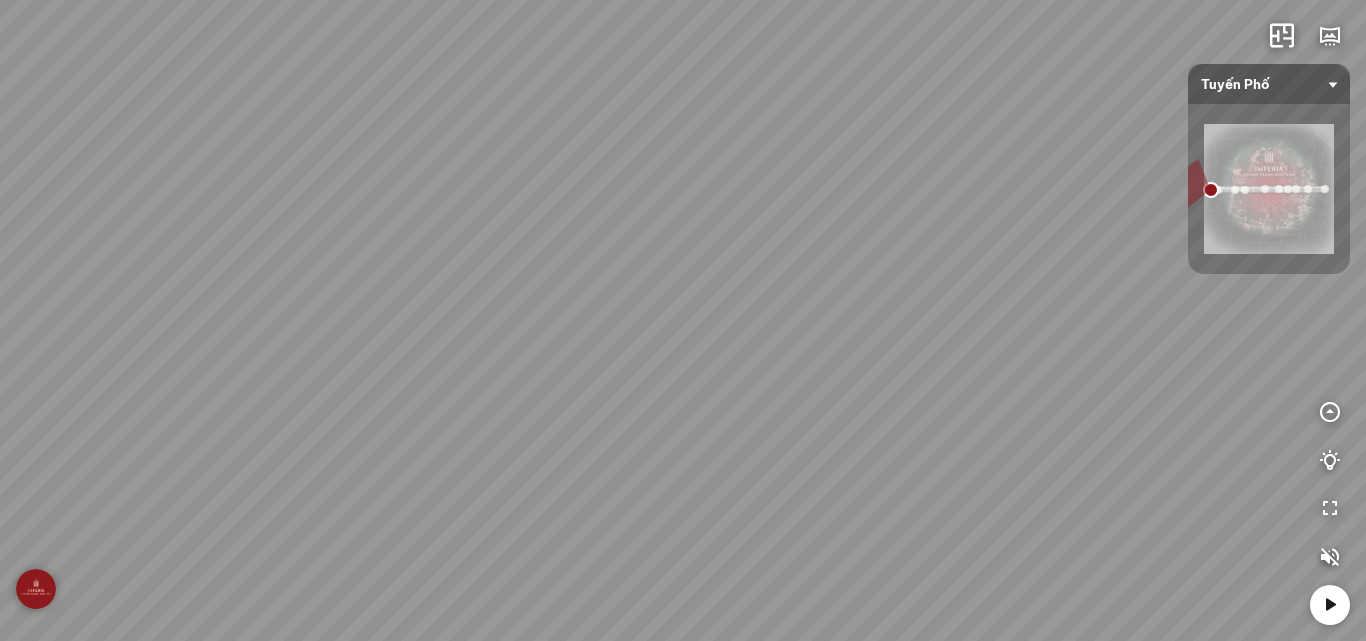 drag, startPoint x: 721, startPoint y: 230, endPoint x: 717, endPoint y: 271, distance: 41.19466 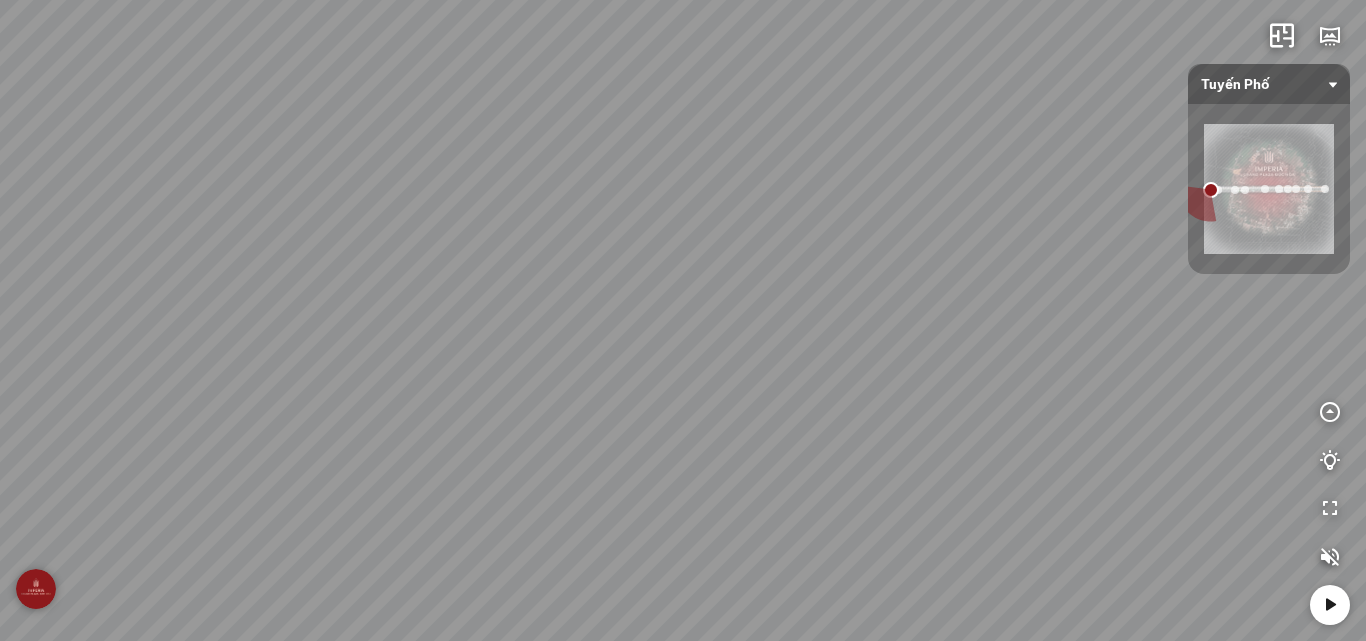 drag, startPoint x: 408, startPoint y: 227, endPoint x: 945, endPoint y: 181, distance: 538.9666 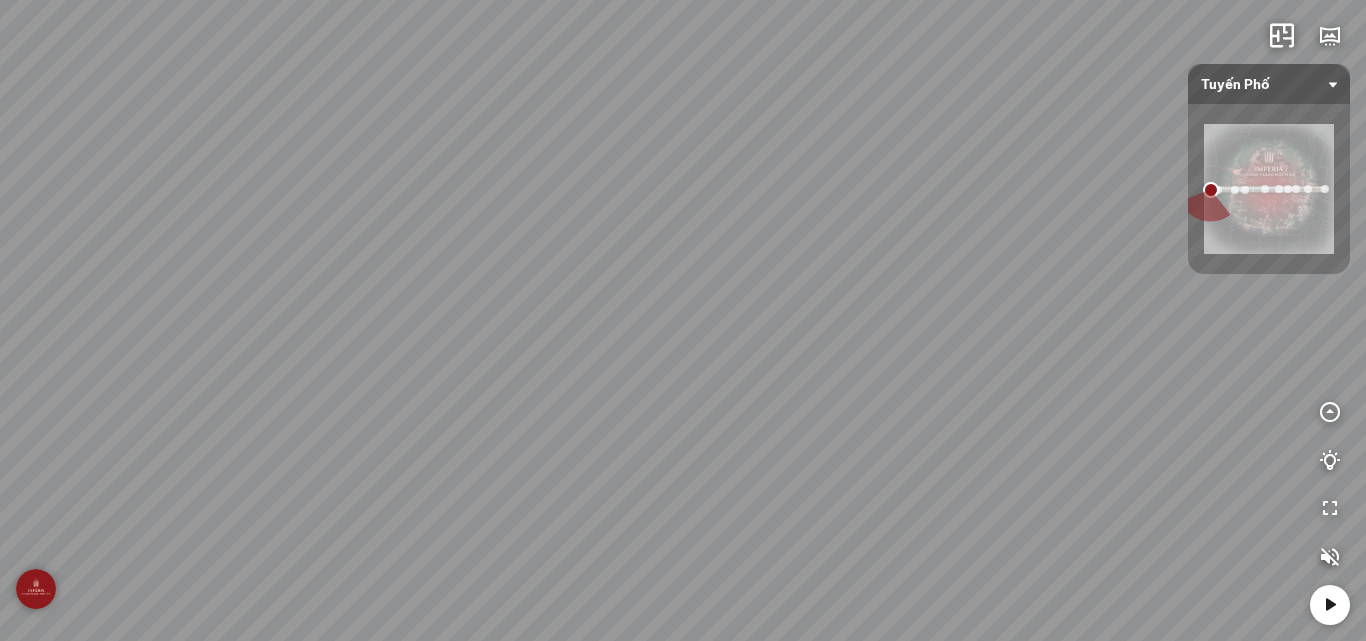 drag, startPoint x: 487, startPoint y: 210, endPoint x: 737, endPoint y: 244, distance: 252.3014 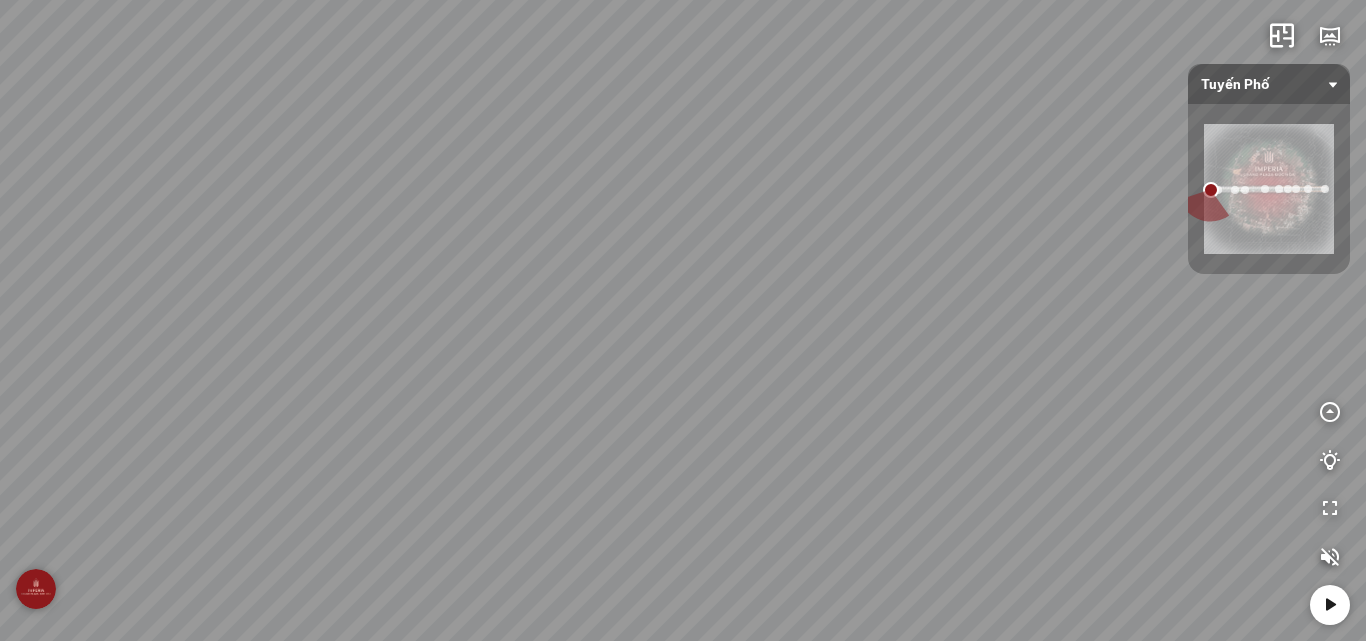 drag, startPoint x: 980, startPoint y: 258, endPoint x: 743, endPoint y: 240, distance: 237.68256 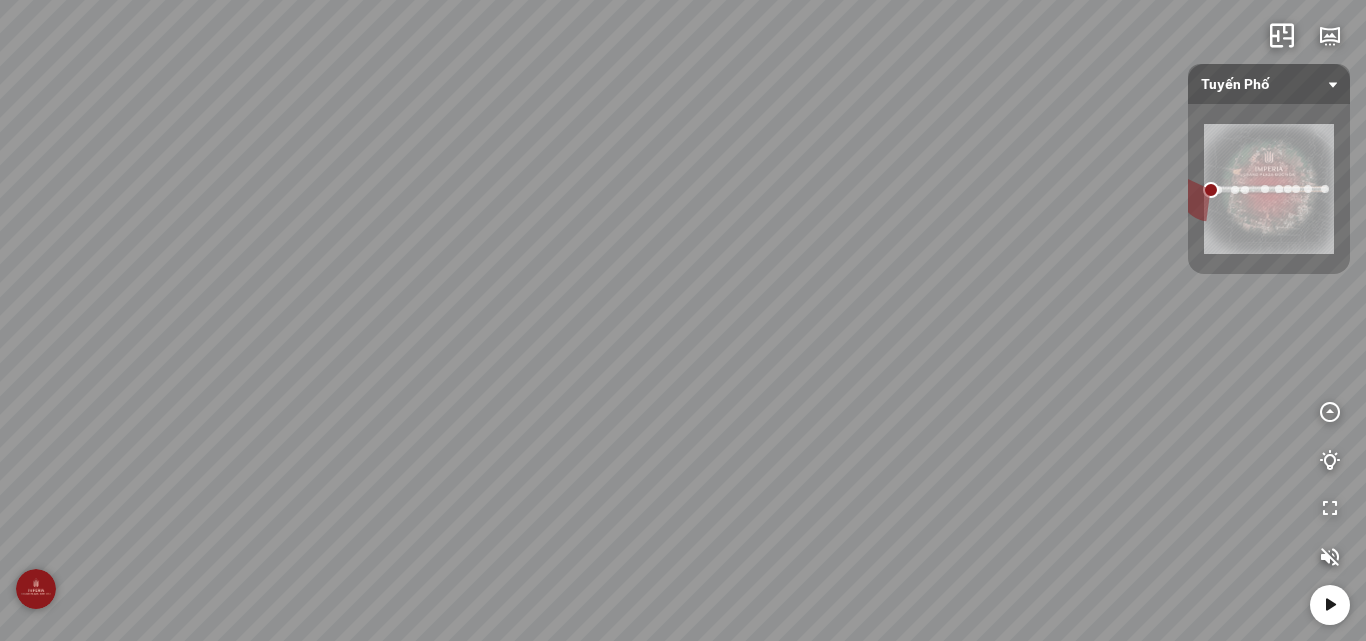 drag, startPoint x: 743, startPoint y: 240, endPoint x: 476, endPoint y: 242, distance: 267.00748 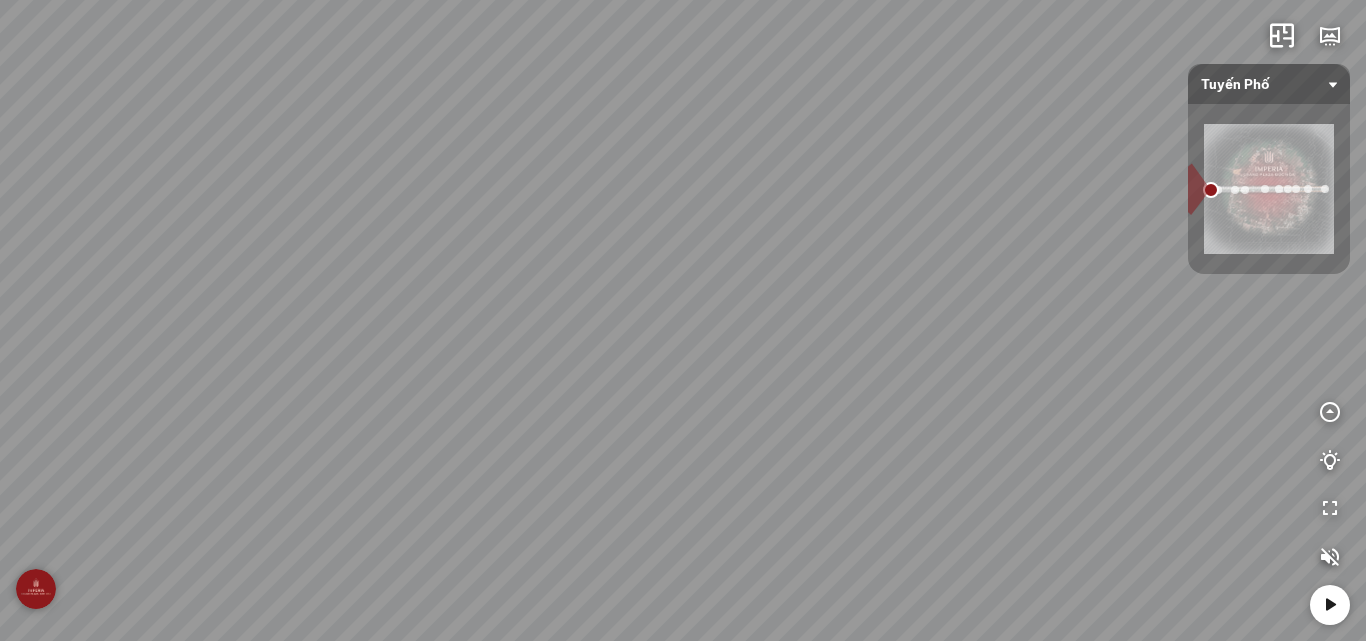 drag, startPoint x: 983, startPoint y: 248, endPoint x: 819, endPoint y: 240, distance: 164.195 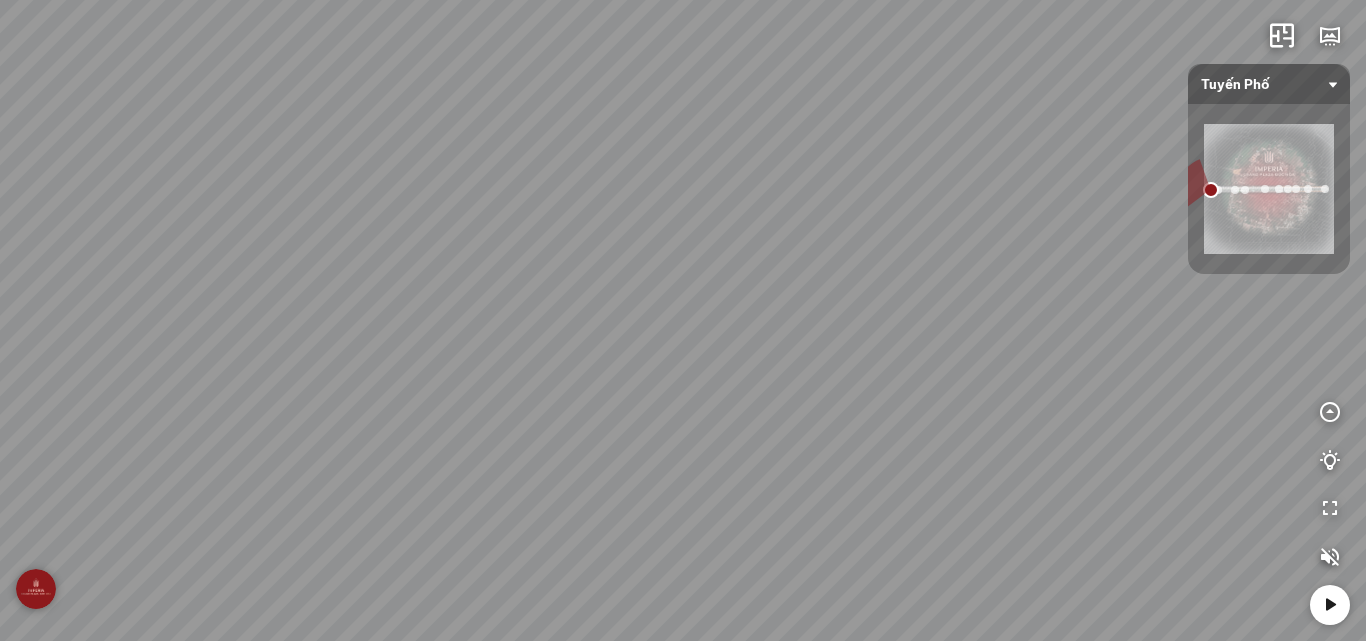 drag, startPoint x: 822, startPoint y: 218, endPoint x: 682, endPoint y: 244, distance: 142.39381 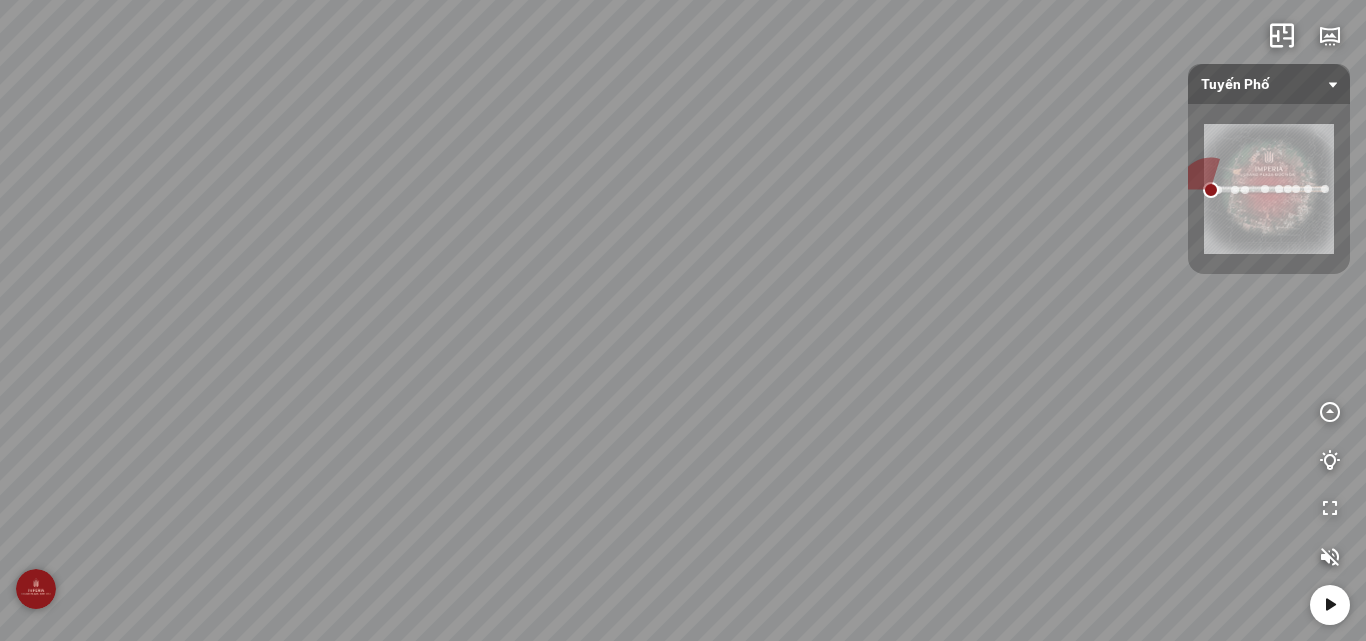 drag, startPoint x: 1059, startPoint y: 321, endPoint x: 734, endPoint y: 355, distance: 326.77362 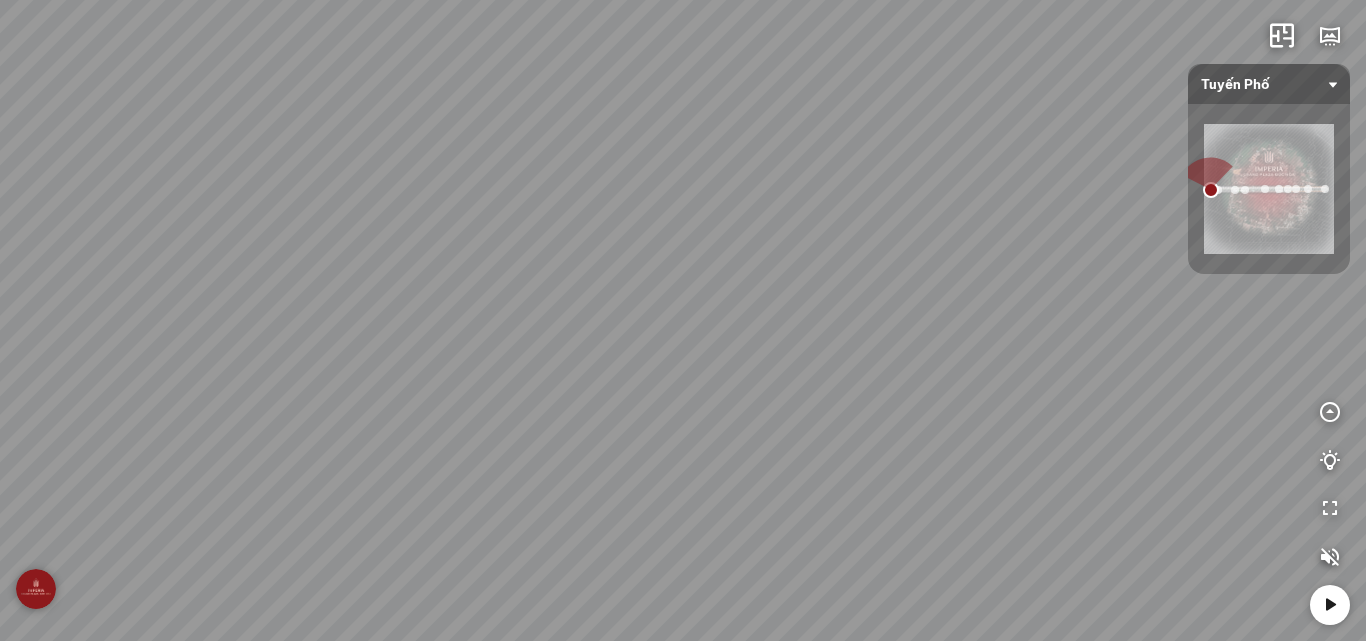 drag, startPoint x: 1255, startPoint y: 280, endPoint x: 1023, endPoint y: 324, distance: 236.13556 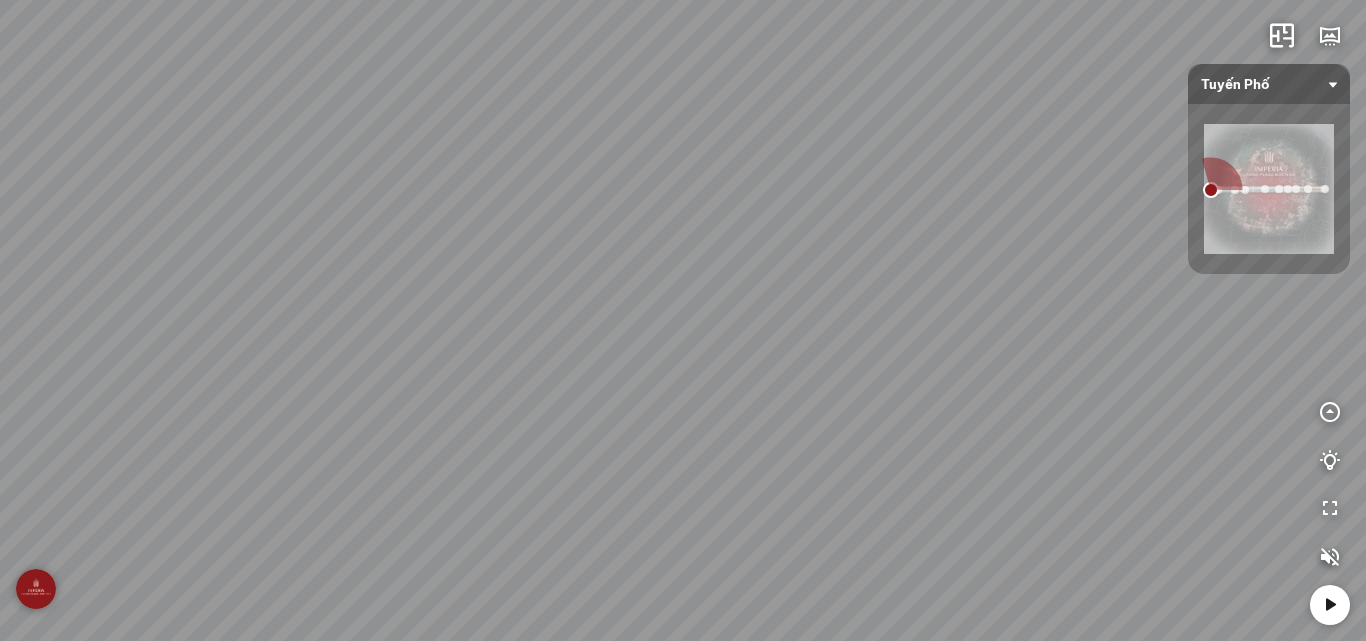 drag, startPoint x: 1112, startPoint y: 330, endPoint x: 692, endPoint y: 268, distance: 424.5515 